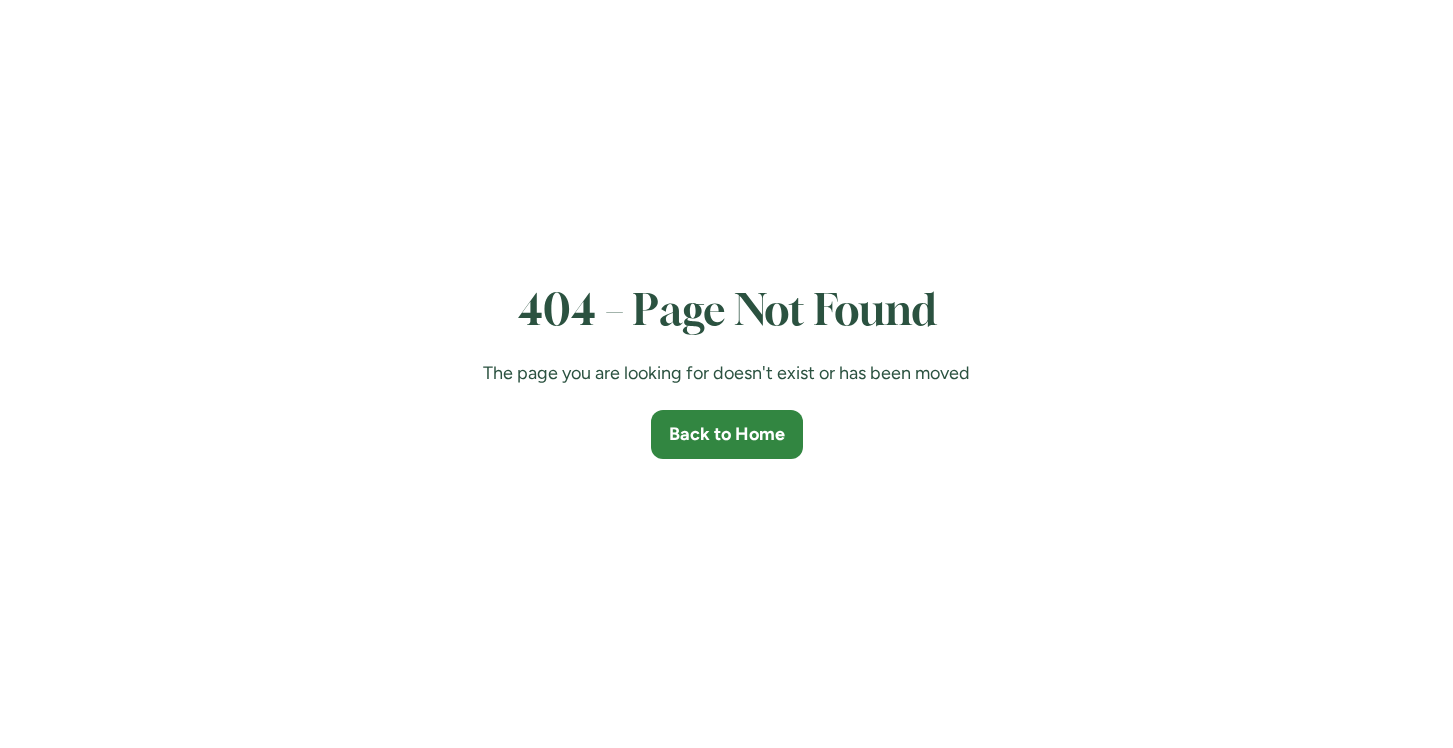 scroll, scrollTop: 0, scrollLeft: 0, axis: both 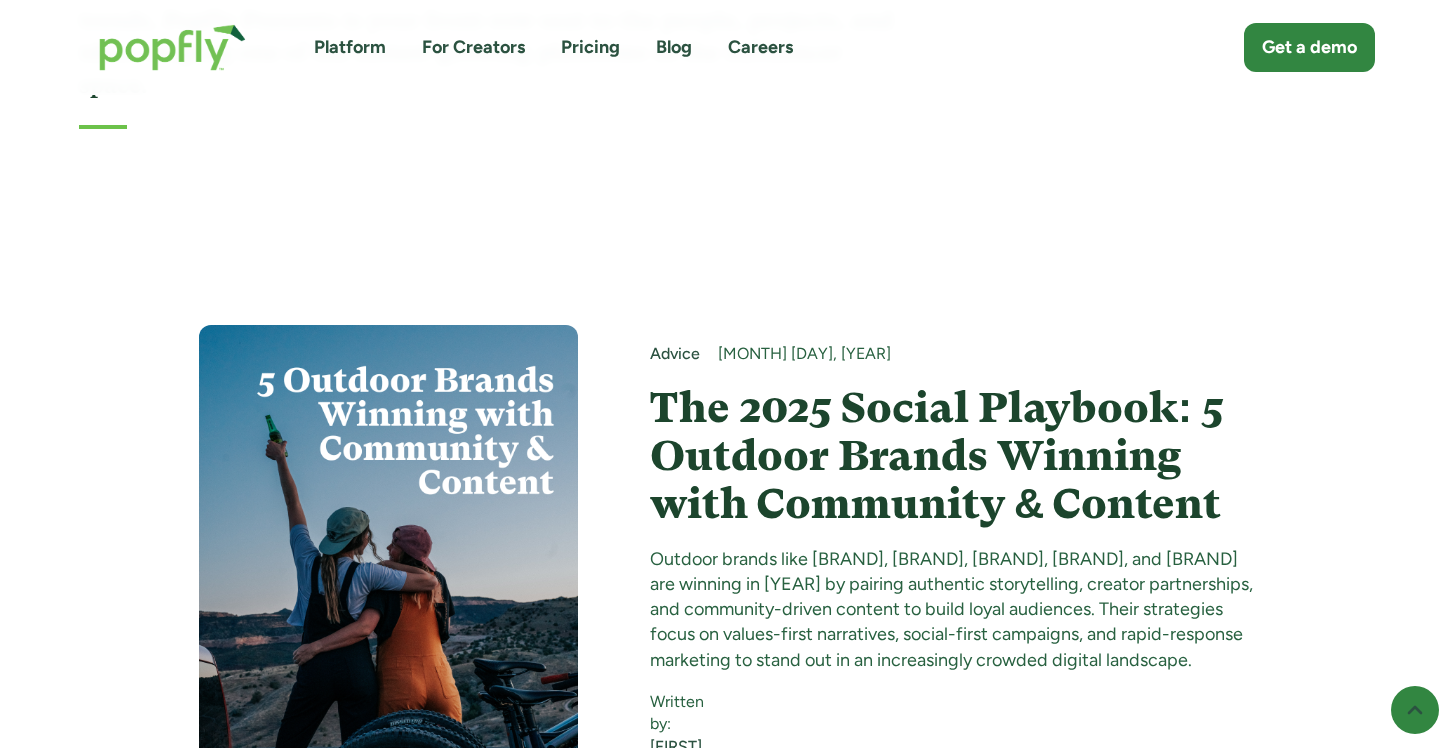 click on "The 2025 Social Playbook: 5 Outdoor Brands Winning with Community & Content" at bounding box center [952, 456] 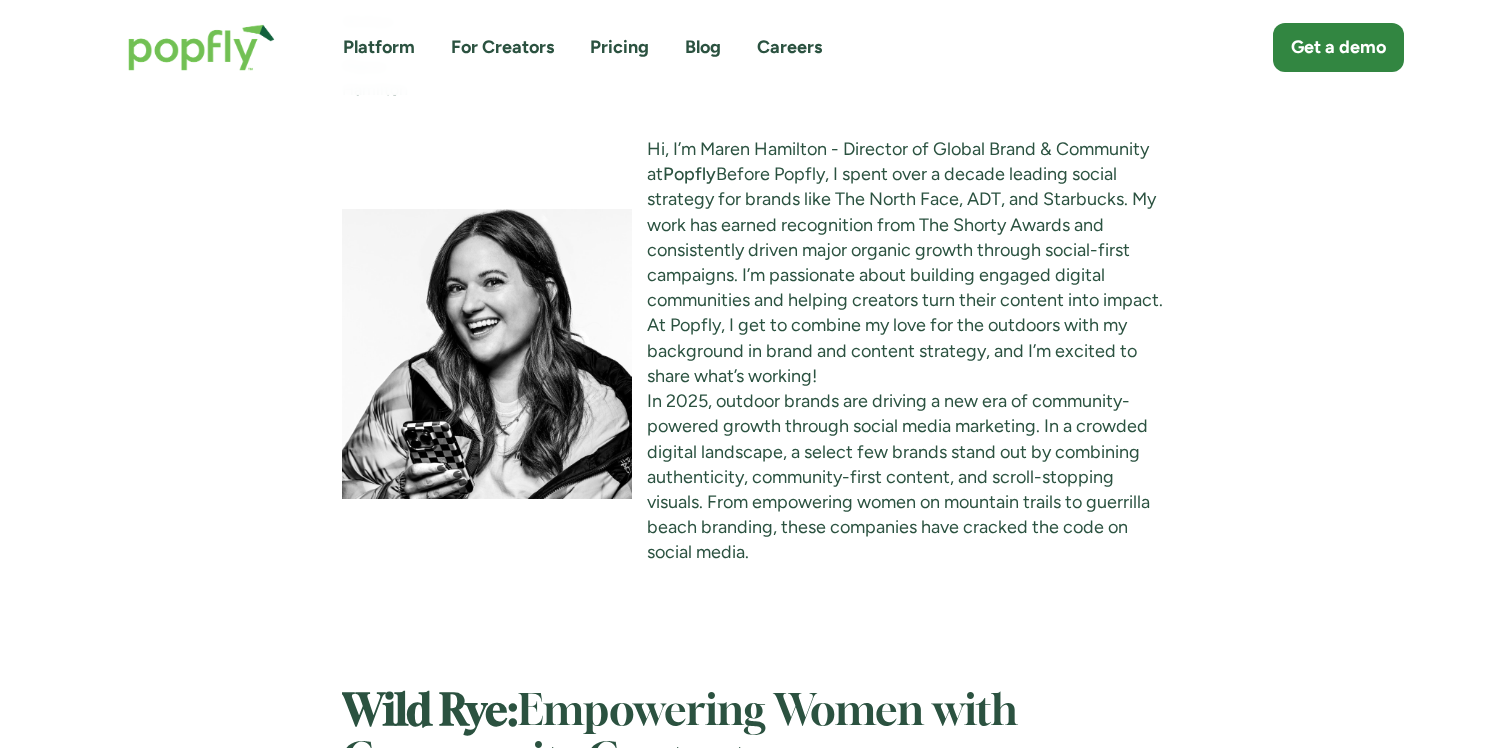 scroll, scrollTop: 1534, scrollLeft: 0, axis: vertical 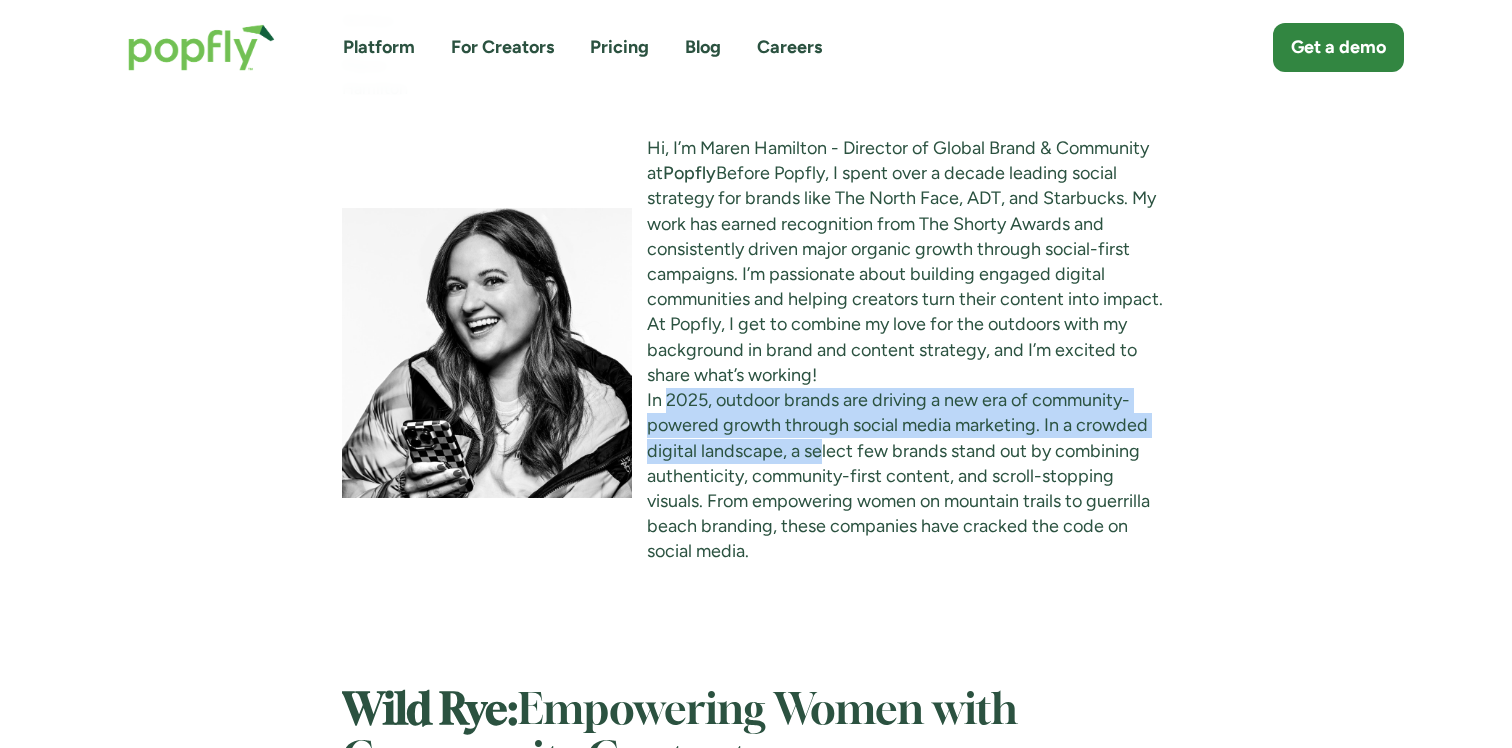 drag, startPoint x: 665, startPoint y: 425, endPoint x: 823, endPoint y: 479, distance: 166.97305 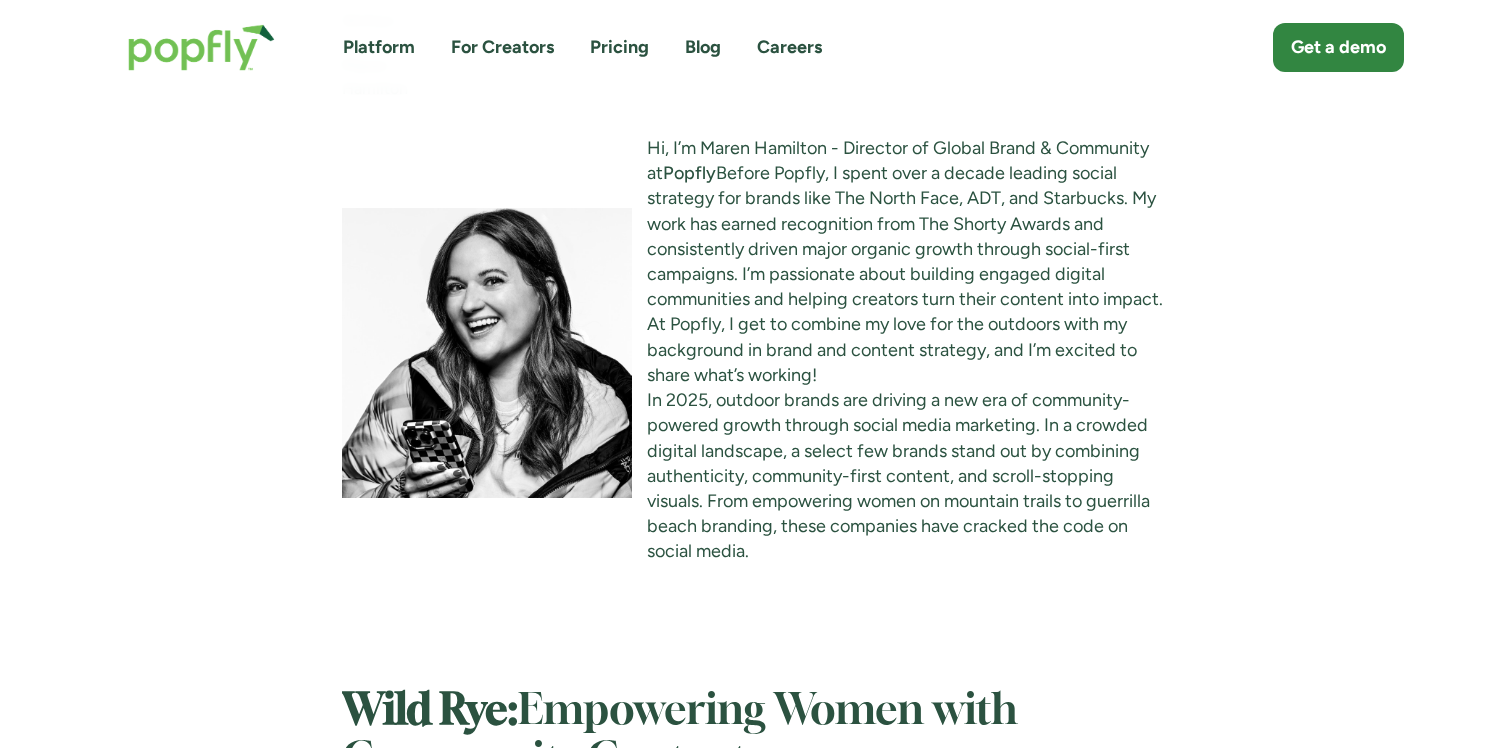 drag, startPoint x: 649, startPoint y: 423, endPoint x: 785, endPoint y: 451, distance: 138.85243 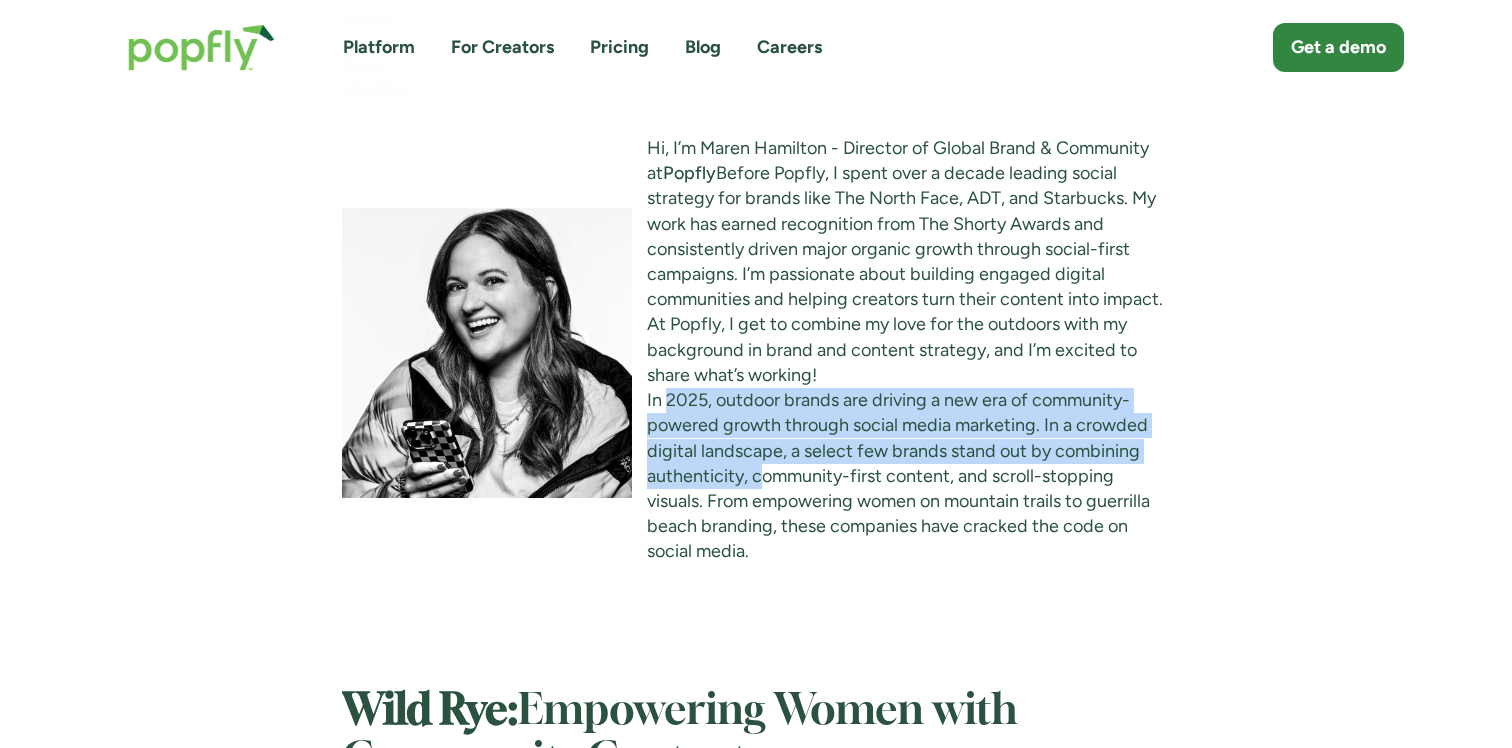 drag, startPoint x: 670, startPoint y: 413, endPoint x: 760, endPoint y: 492, distance: 119.753914 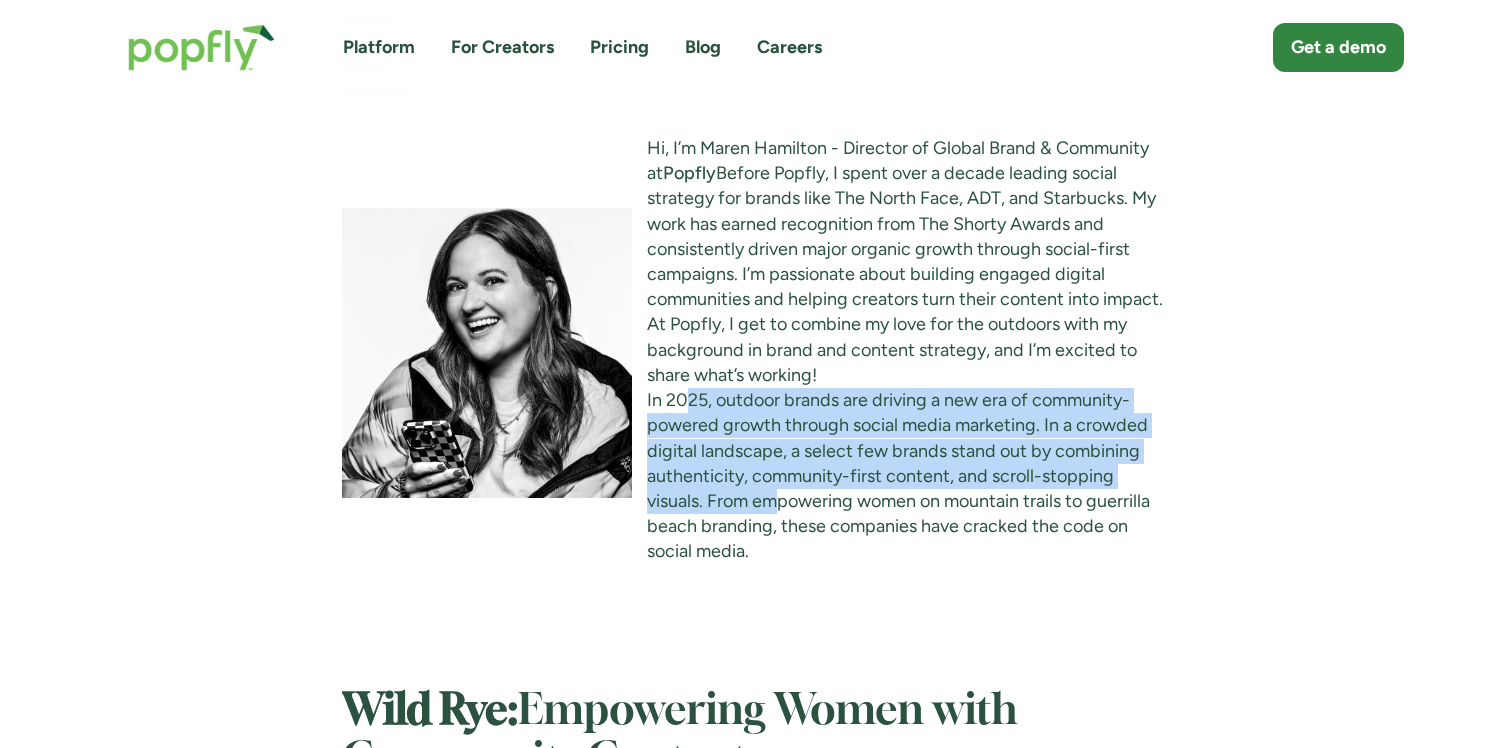 drag, startPoint x: 687, startPoint y: 433, endPoint x: 783, endPoint y: 521, distance: 130.23056 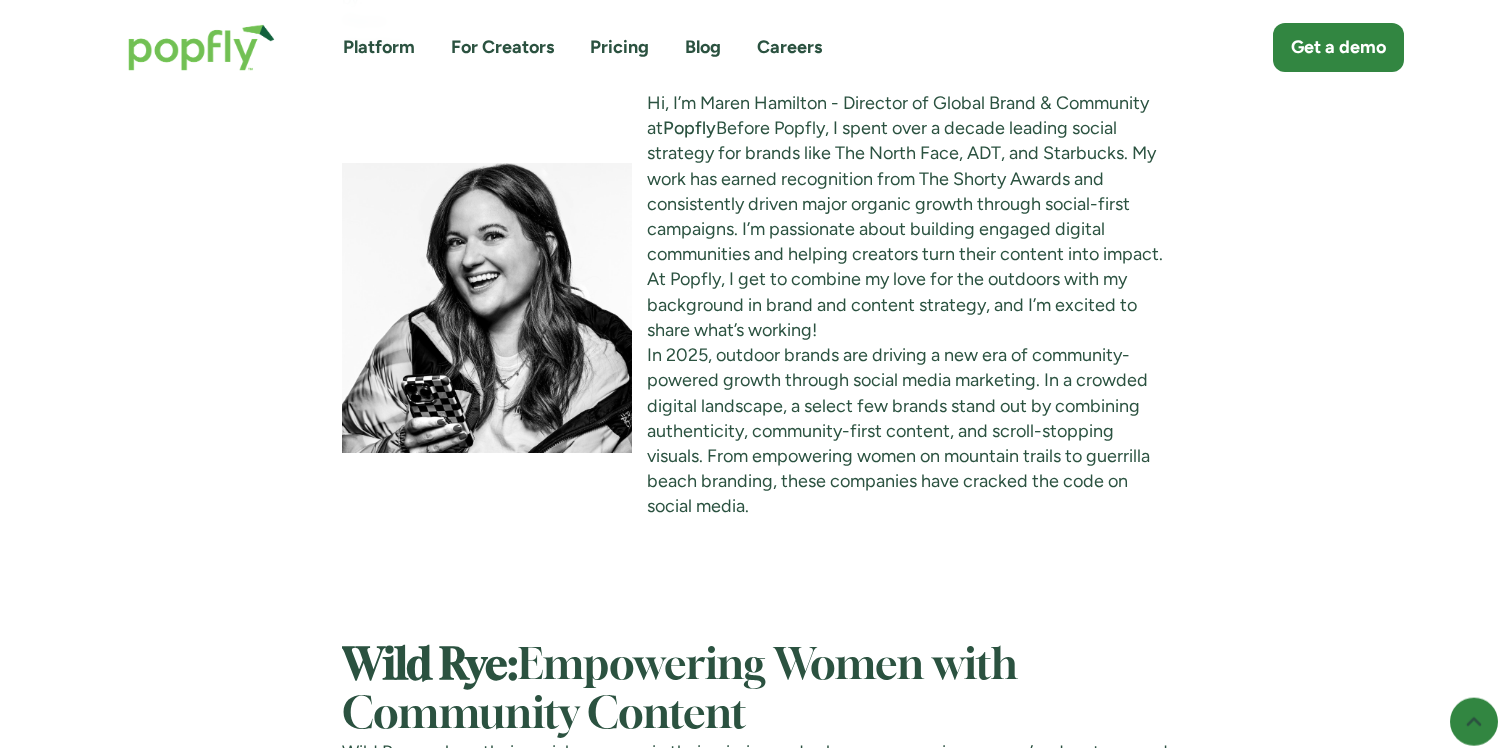 scroll, scrollTop: 1585, scrollLeft: 0, axis: vertical 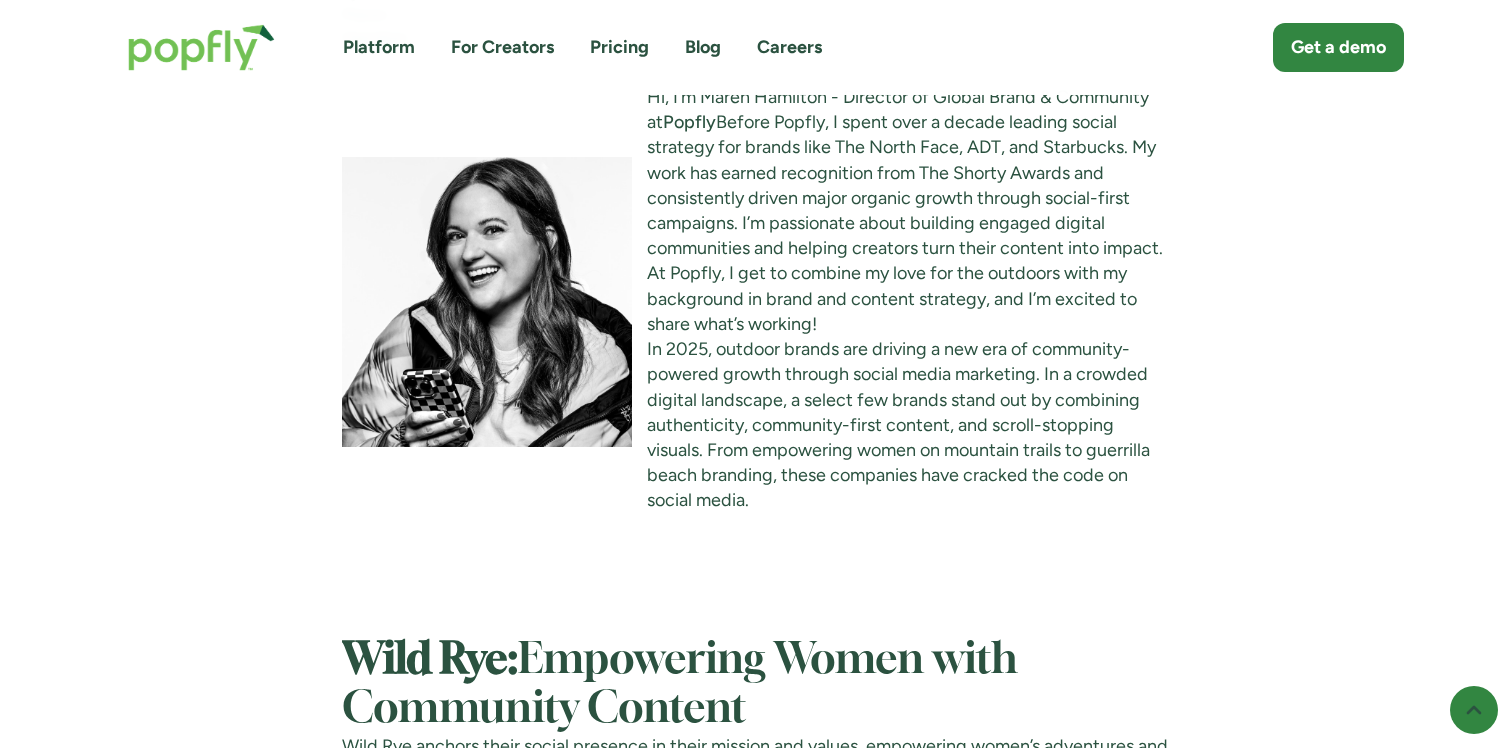 drag, startPoint x: 708, startPoint y: 357, endPoint x: 802, endPoint y: 435, distance: 122.14745 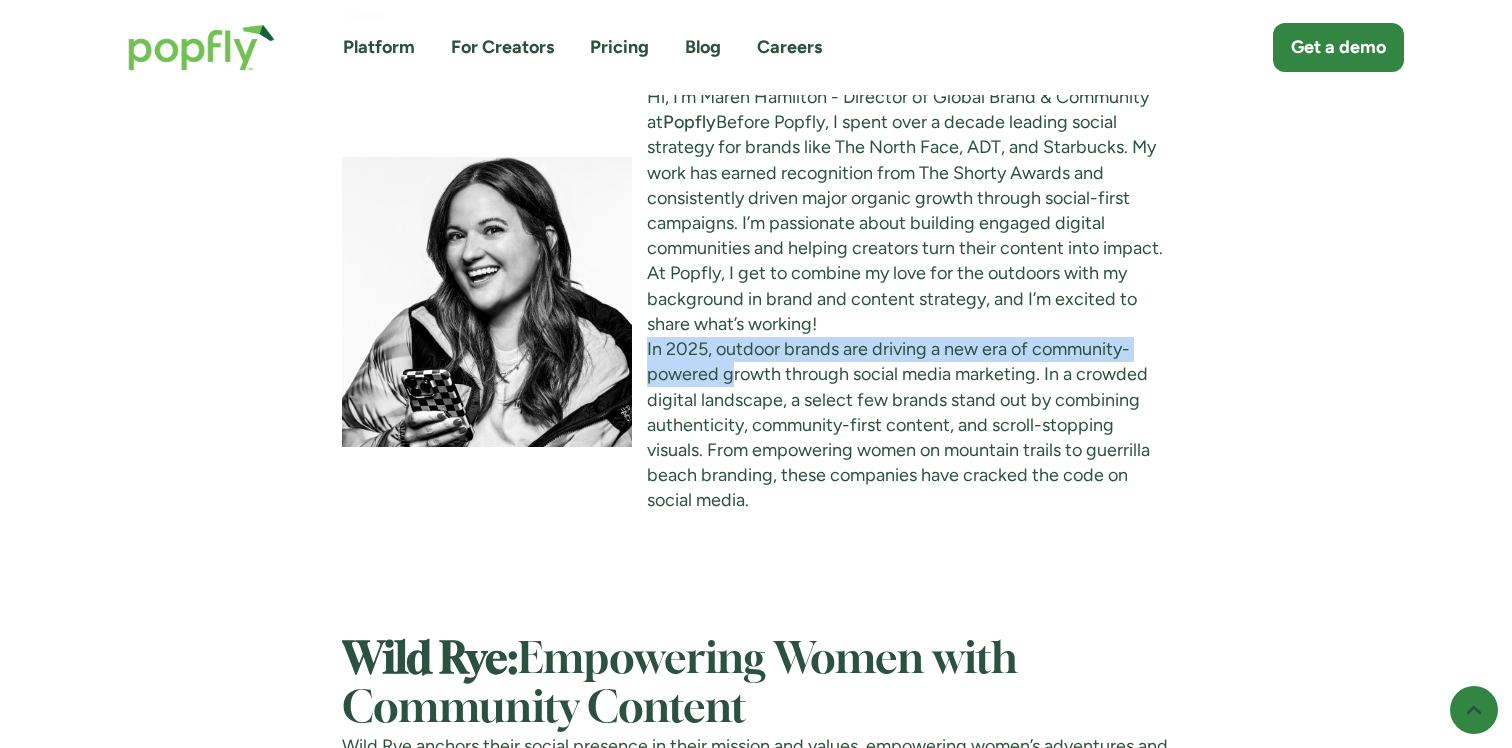 drag, startPoint x: 647, startPoint y: 365, endPoint x: 728, endPoint y: 411, distance: 93.15041 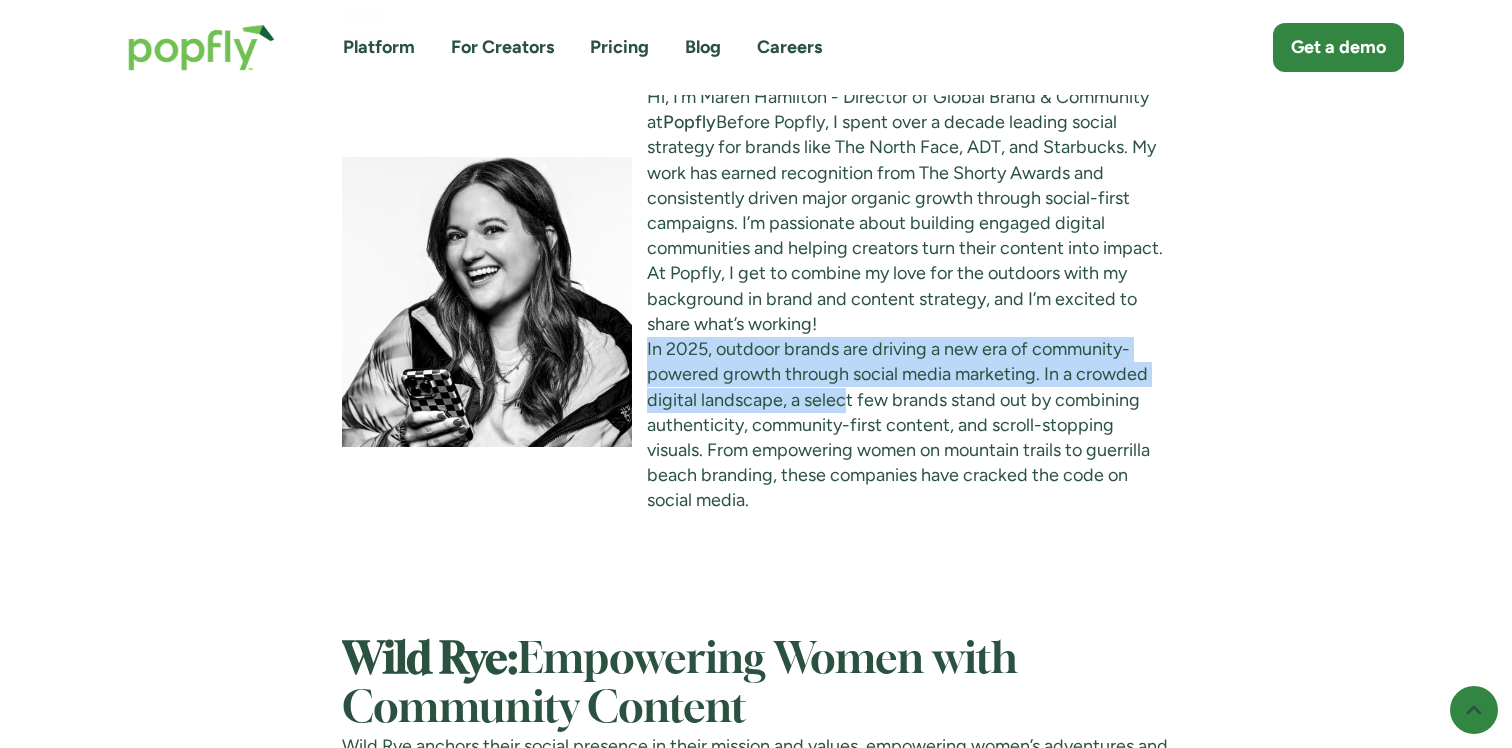 drag, startPoint x: 648, startPoint y: 379, endPoint x: 845, endPoint y: 423, distance: 201.85391 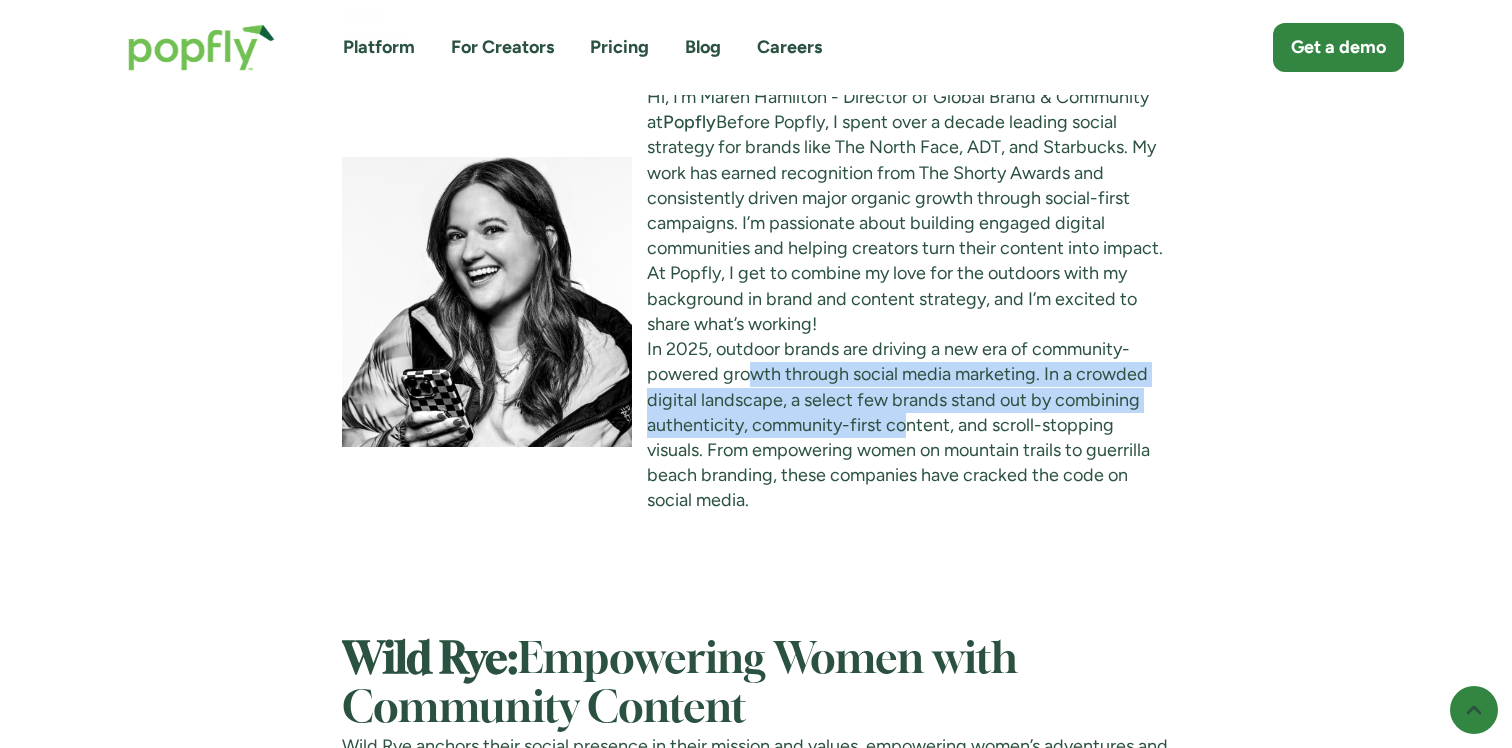 drag, startPoint x: 754, startPoint y: 408, endPoint x: 900, endPoint y: 456, distance: 153.68799 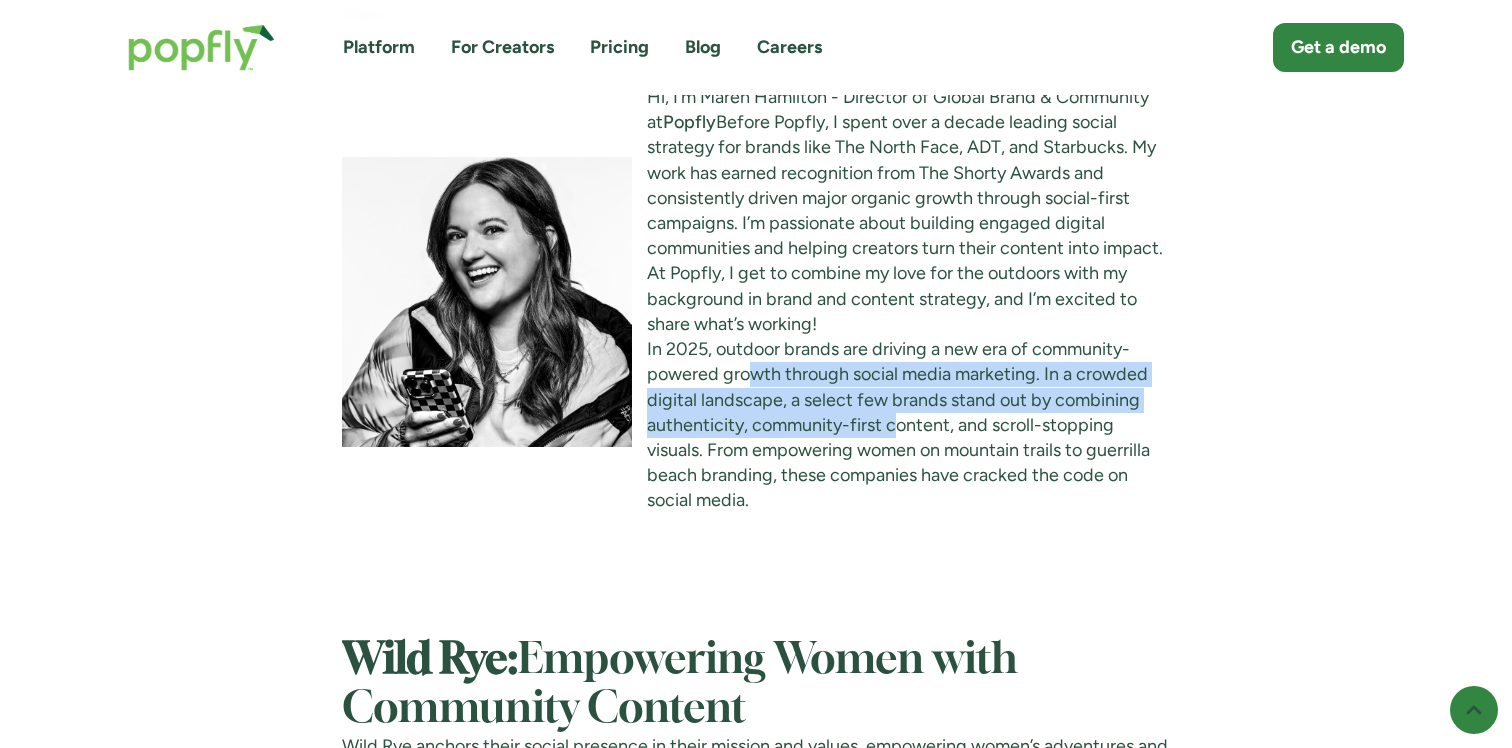 click on "Hi, I’m Maren Hamilton - Director of Global Brand & Community at  Popfly . I help outdoor brands and creators grow through smart storytelling and community-led marketing. Before Popfly, I spent over a decade leading social strategy for brands like The North Face, ADT, and Starbucks. My work has earned recognition from The Shorty Awards and consistently driven major organic growth through social-first campaigns. I’m passionate about building engaged digital communities and helping creators turn their content into impact. At Popfly, I get to combine my love for the outdoors with my background in brand and content strategy, and I’m excited to share what’s working!" at bounding box center [756, 299] 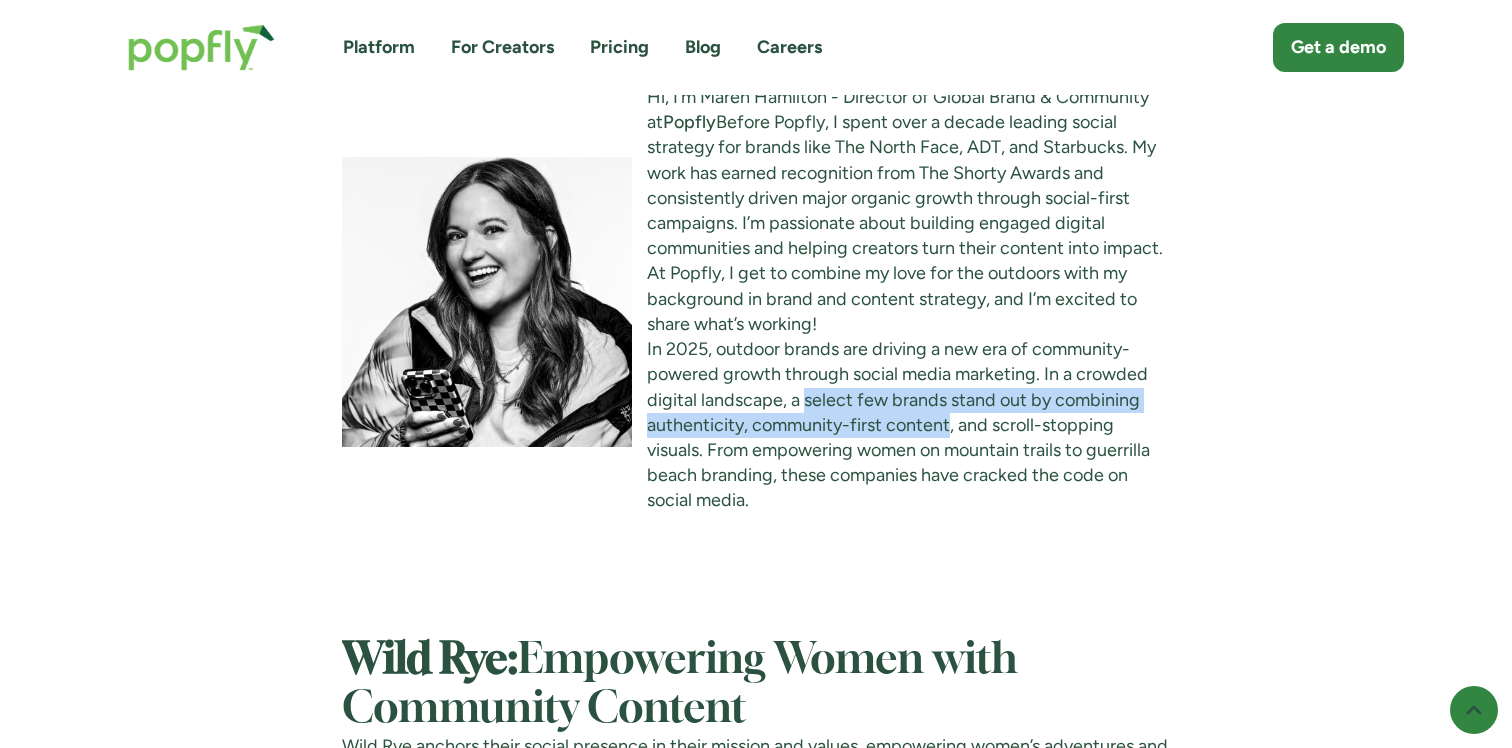 drag, startPoint x: 803, startPoint y: 416, endPoint x: 950, endPoint y: 461, distance: 153.73354 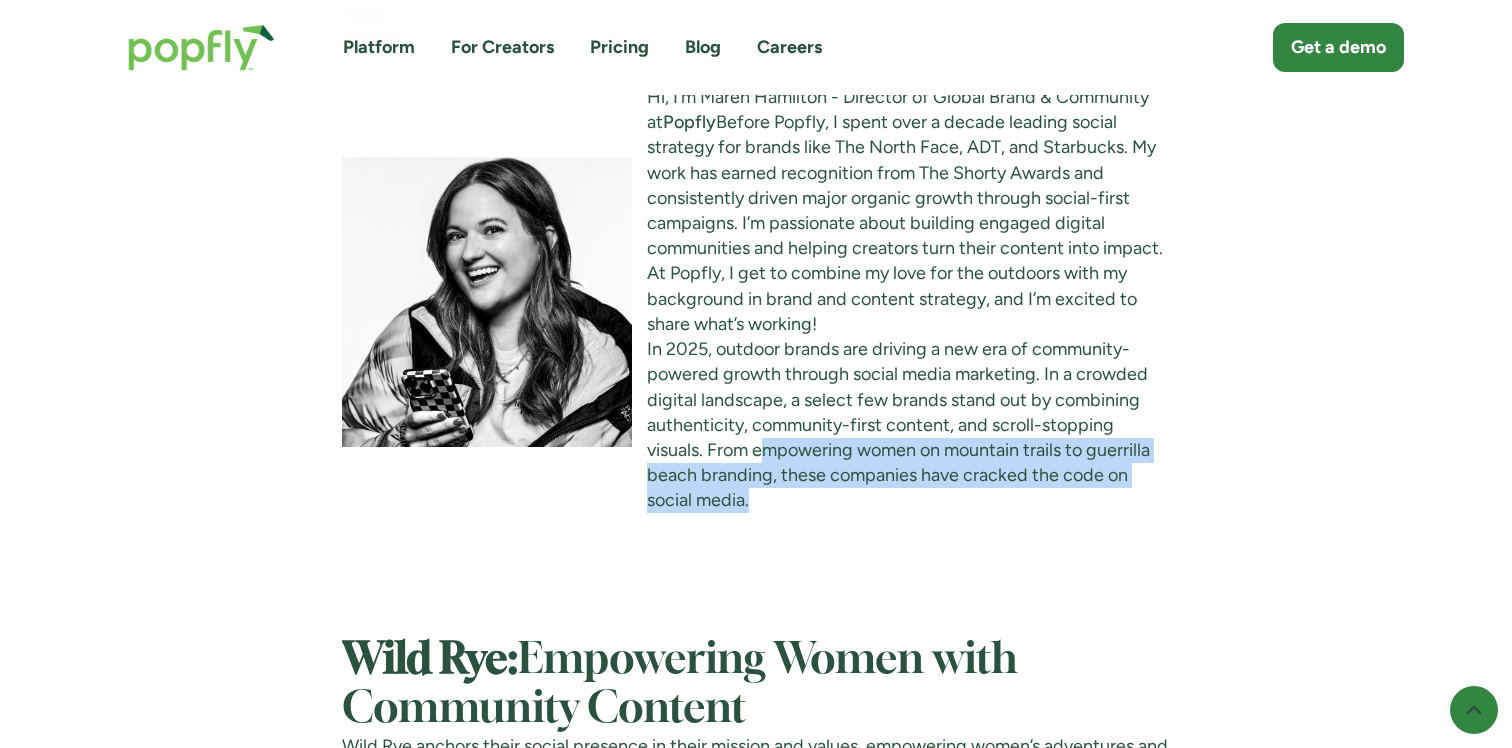 drag, startPoint x: 801, startPoint y: 485, endPoint x: 917, endPoint y: 522, distance: 121.75796 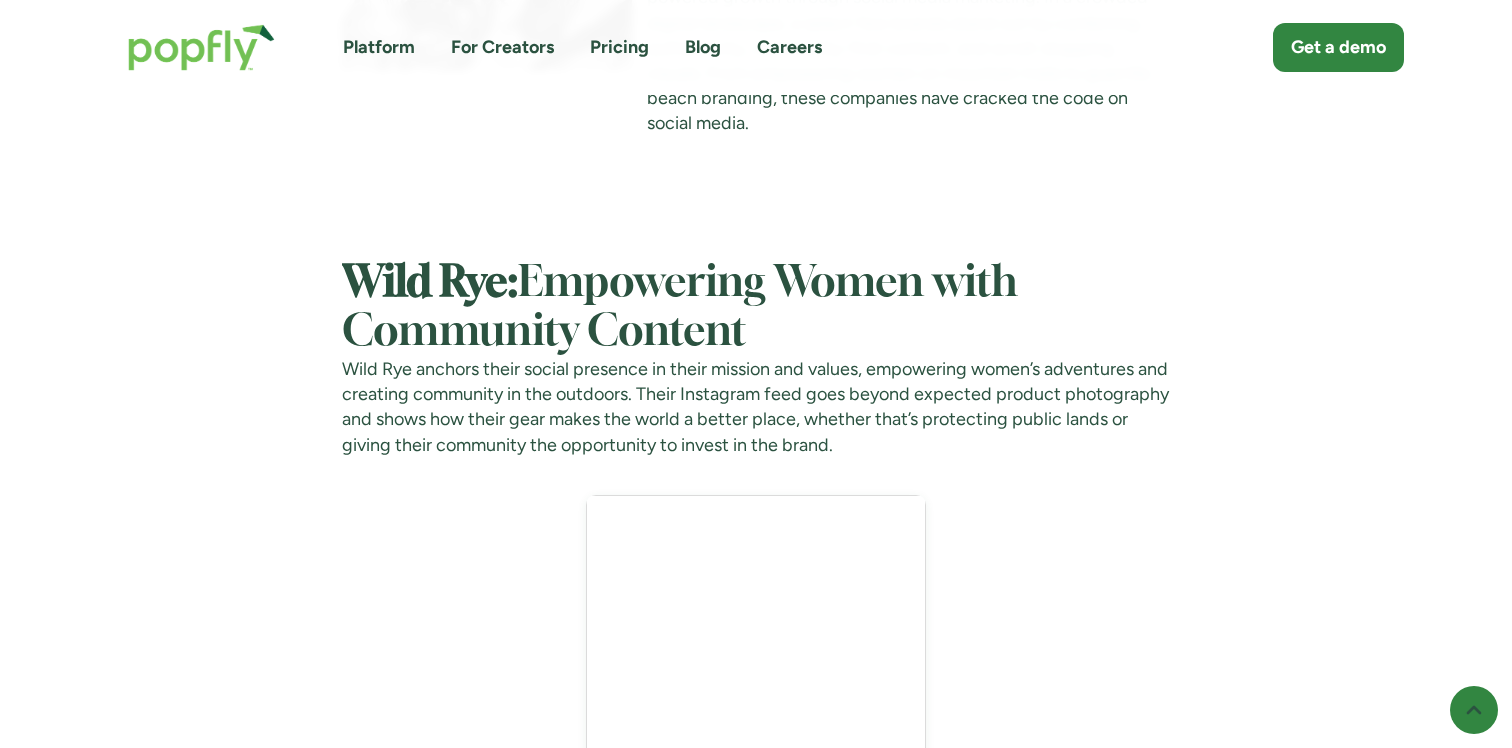 scroll, scrollTop: 1964, scrollLeft: 0, axis: vertical 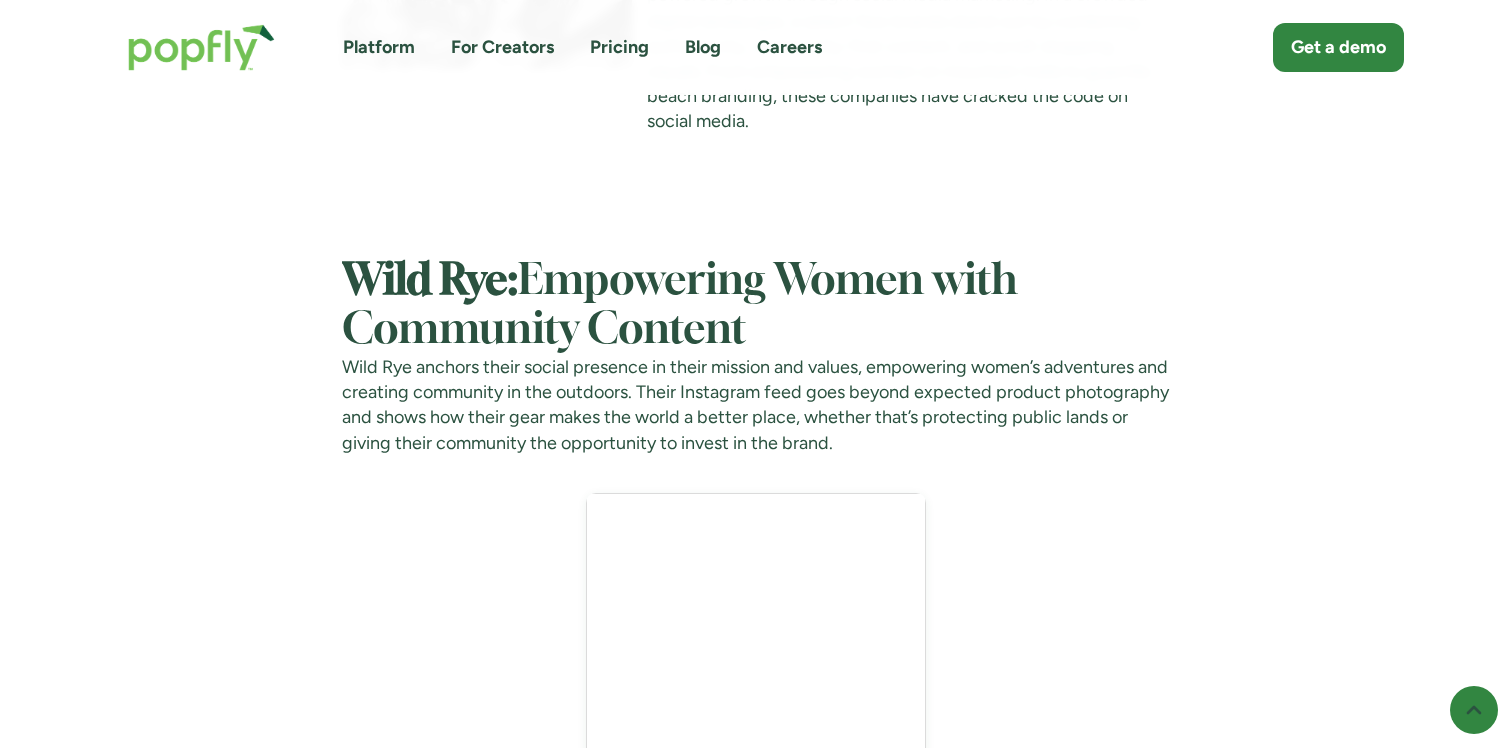 click on "Wild Rye:" at bounding box center (430, 281) 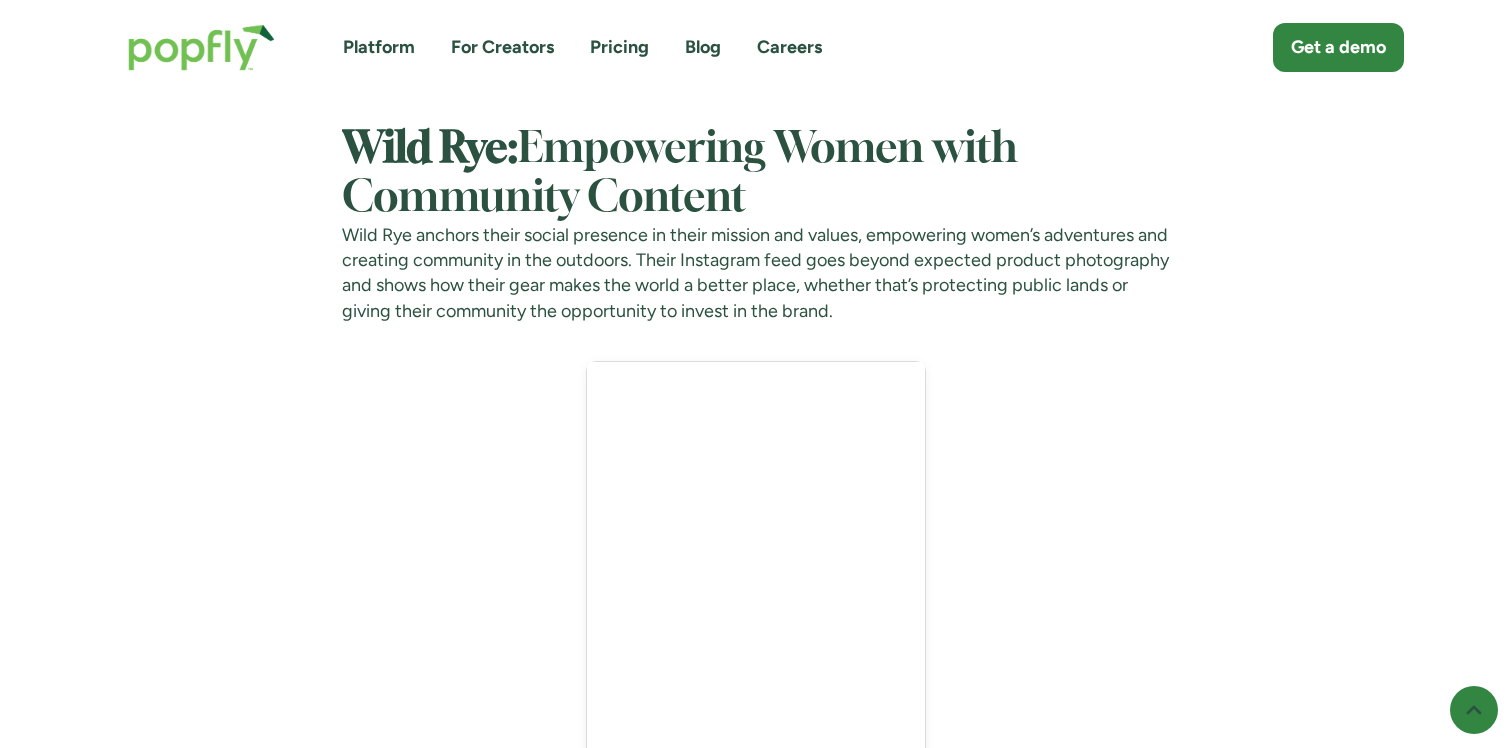 scroll, scrollTop: 2100, scrollLeft: 0, axis: vertical 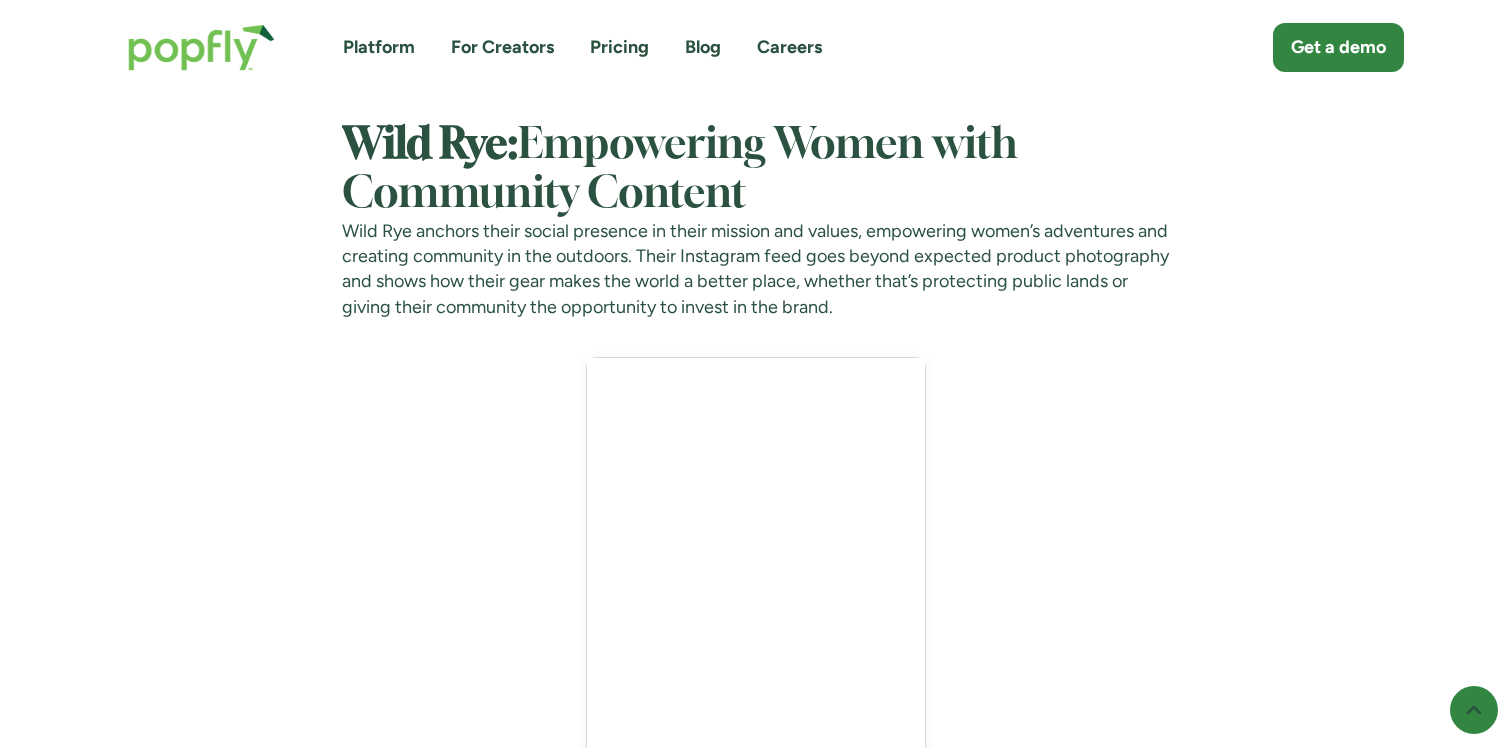 click on "Wild Rye anchors their social presence in their mission and values, empowering women’s adventures and creating community in the outdoors. Their Instagram feed goes beyond expected product photography and shows how their gear makes the world a better place, whether that’s protecting public lands or giving their community the opportunity to invest in the brand." at bounding box center (756, 269) 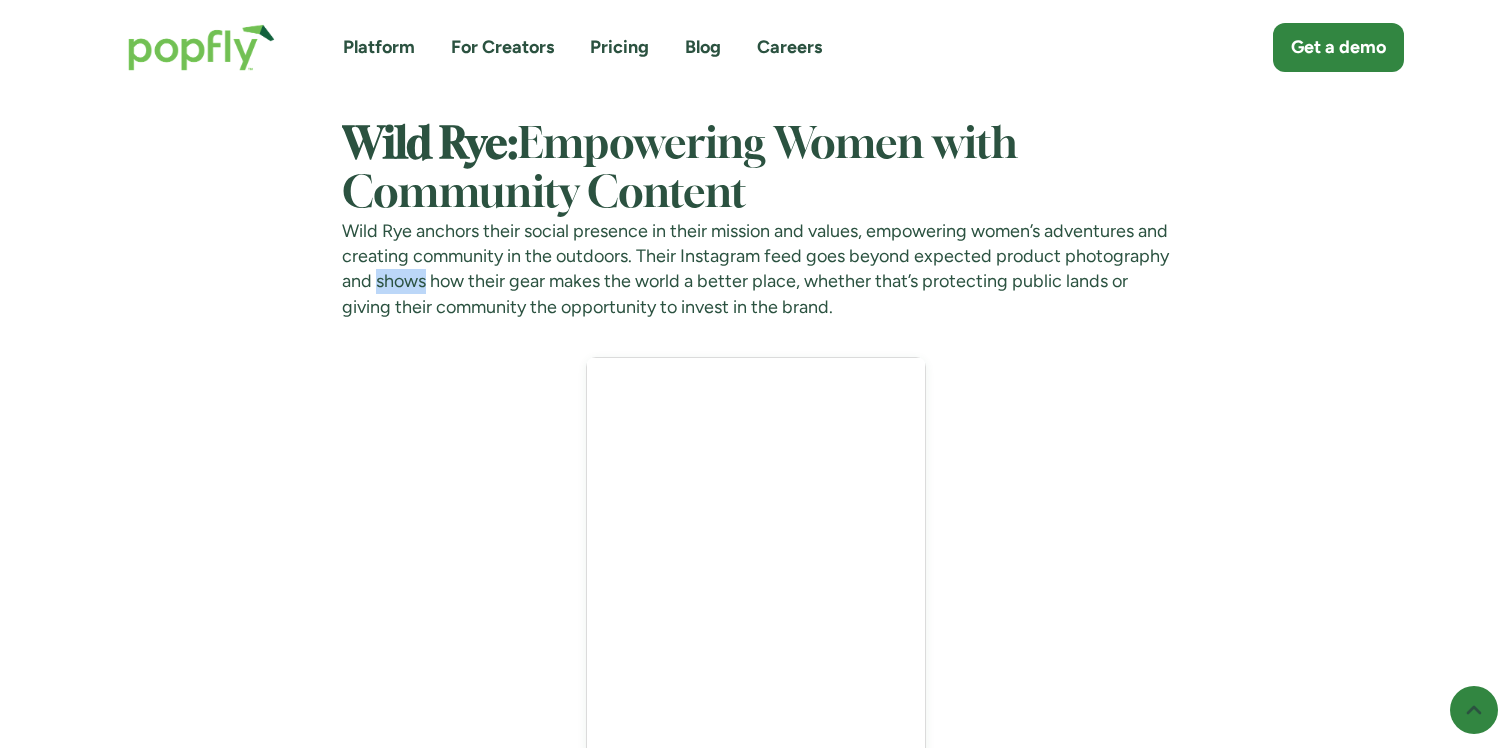 click on "Wild Rye anchors their social presence in their mission and values, empowering women’s adventures and creating community in the outdoors. Their Instagram feed goes beyond expected product photography and shows how their gear makes the world a better place, whether that’s protecting public lands or giving their community the opportunity to invest in the brand." at bounding box center [756, 269] 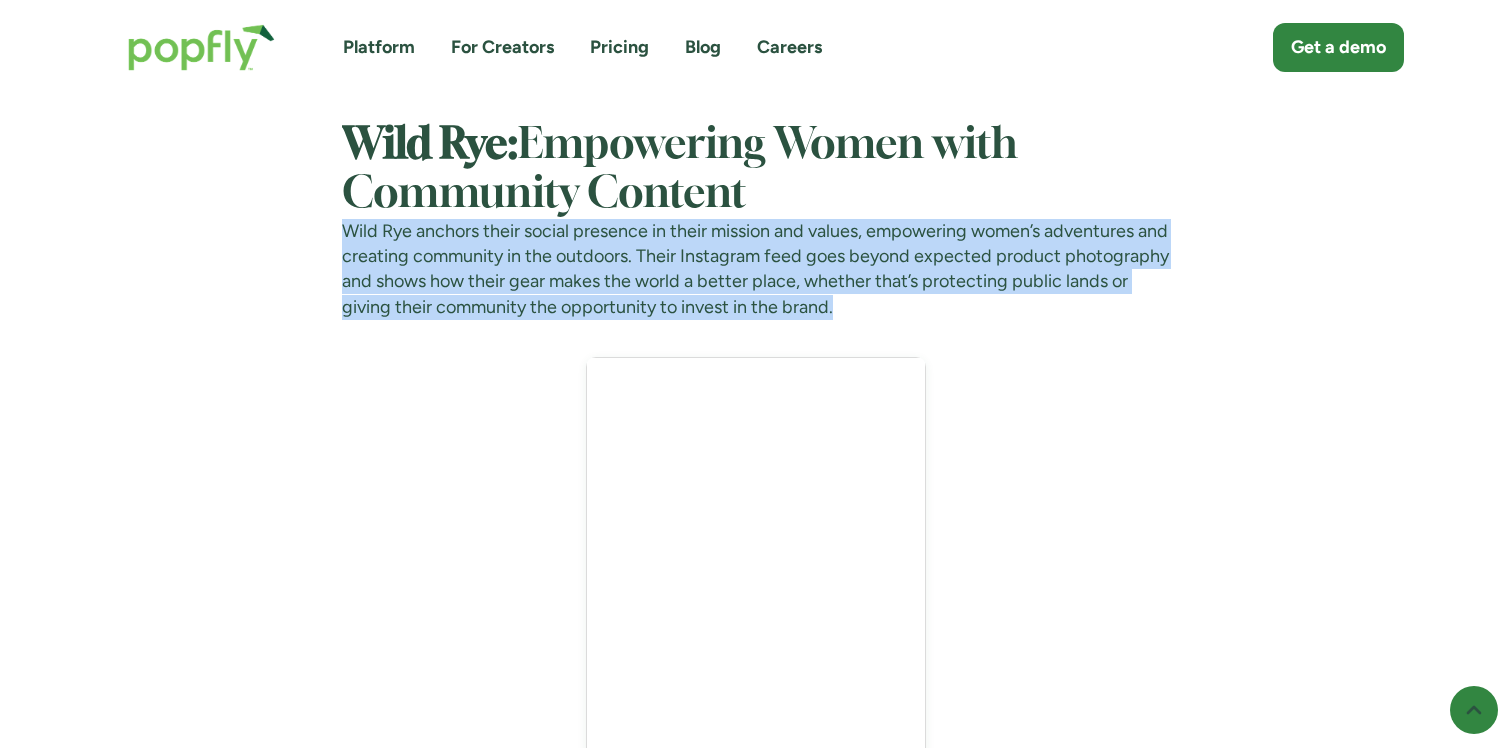 click on "Wild Rye anchors their social presence in their mission and values, empowering women’s adventures and creating community in the outdoors. Their Instagram feed goes beyond expected product photography and shows how their gear makes the world a better place, whether that’s protecting public lands or giving their community the opportunity to invest in the brand." at bounding box center [756, 269] 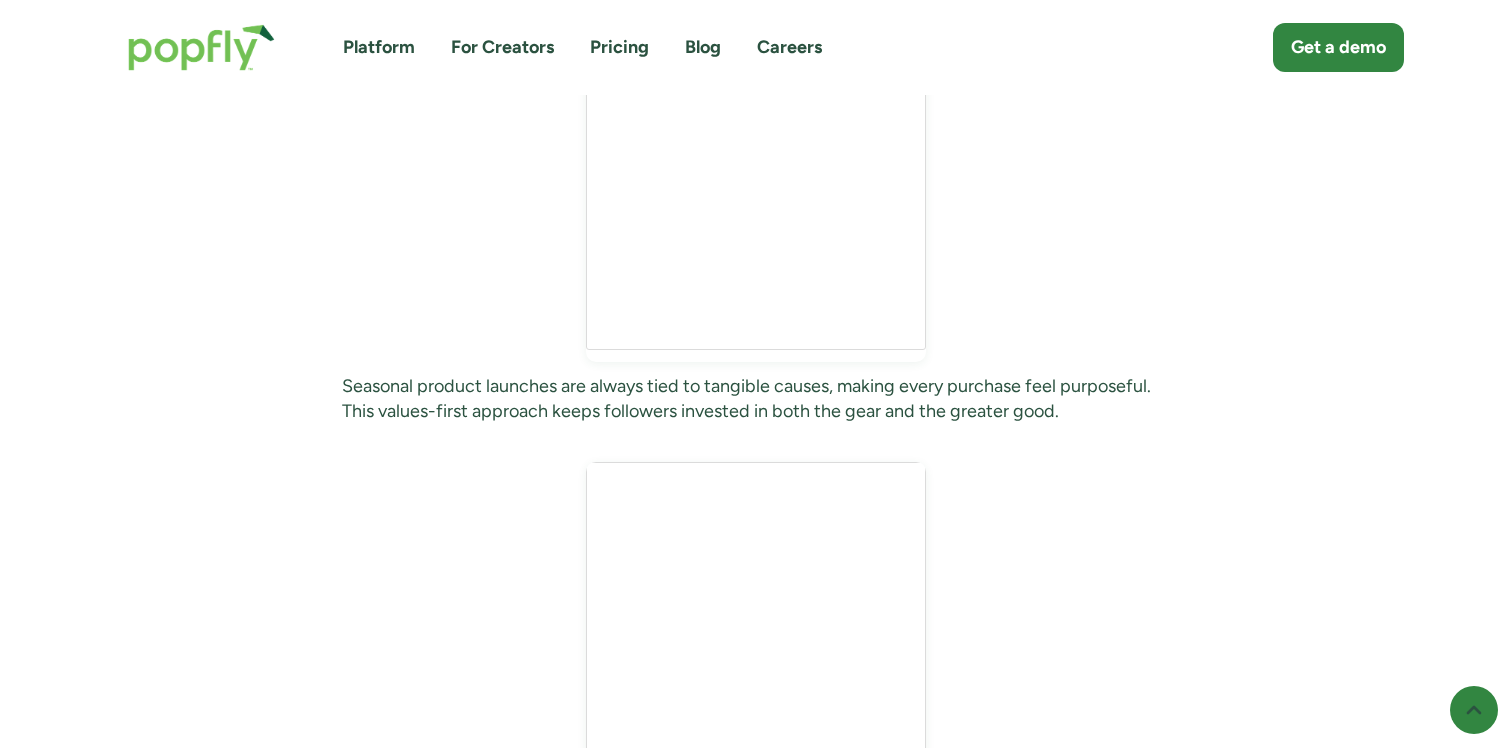 scroll, scrollTop: 2798, scrollLeft: 0, axis: vertical 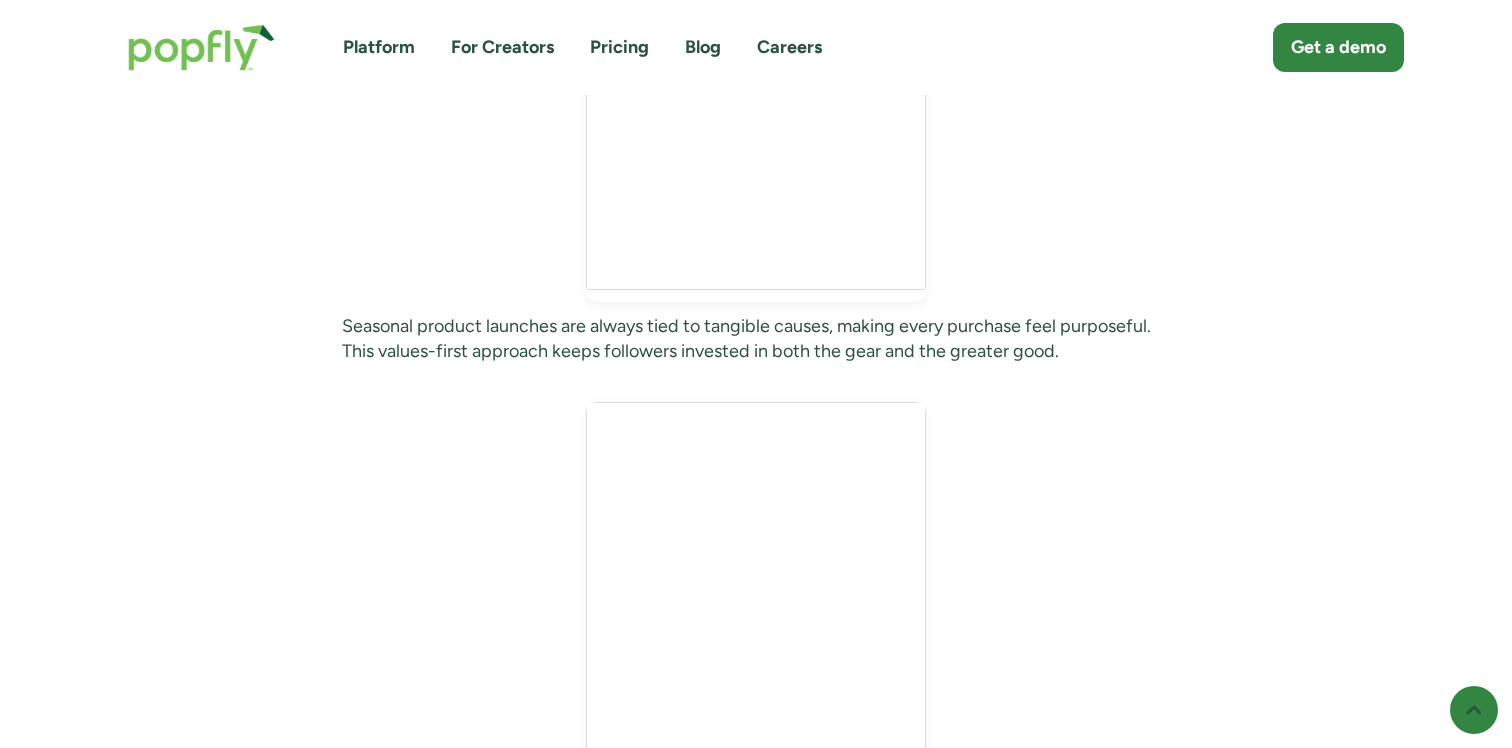 click on "Seasonal product launches are always tied to tangible causes, making every purchase feel purposeful. This values-first approach keeps followers invested in both the gear and the greater good." at bounding box center (756, 339) 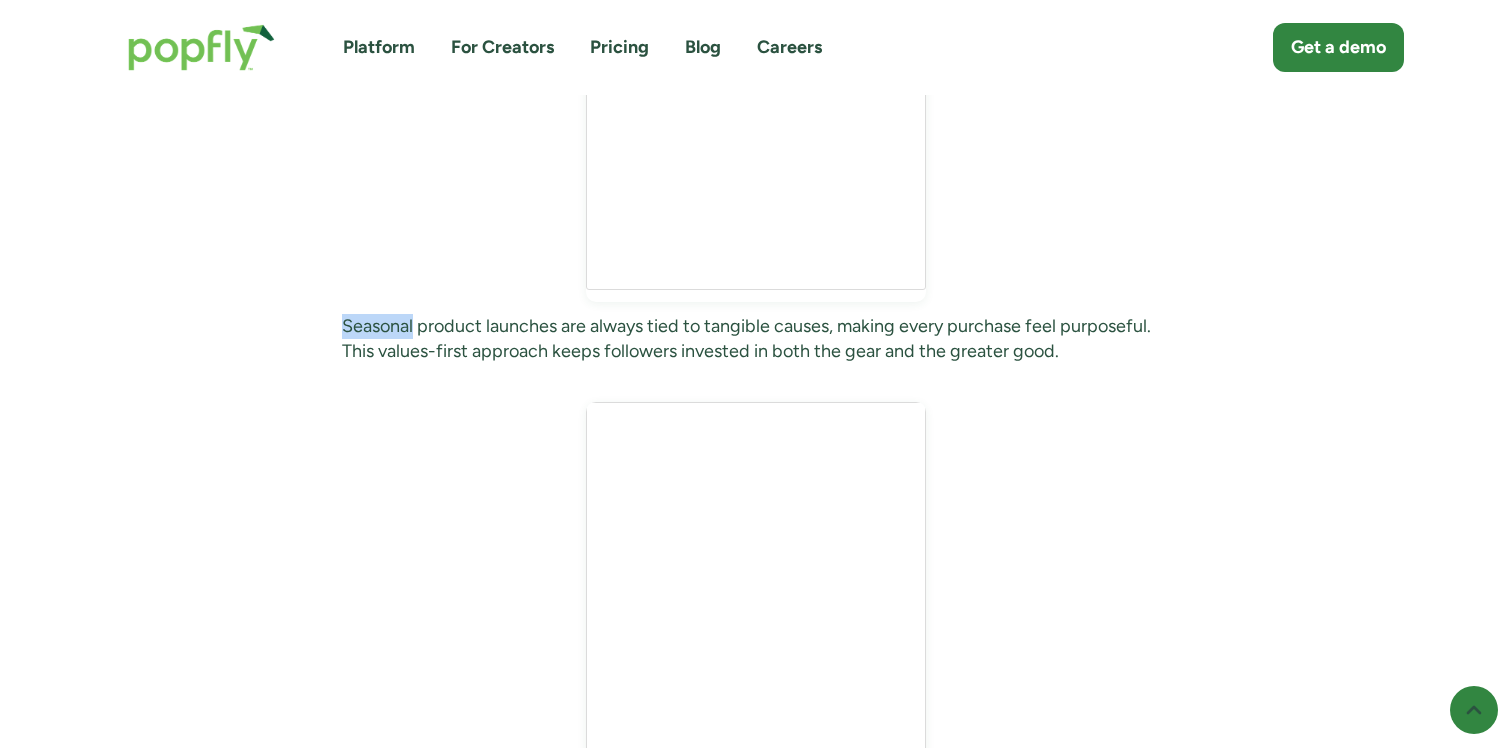 click on "Seasonal product launches are always tied to tangible causes, making every purchase feel purposeful. This values-first approach keeps followers invested in both the gear and the greater good." at bounding box center [756, 339] 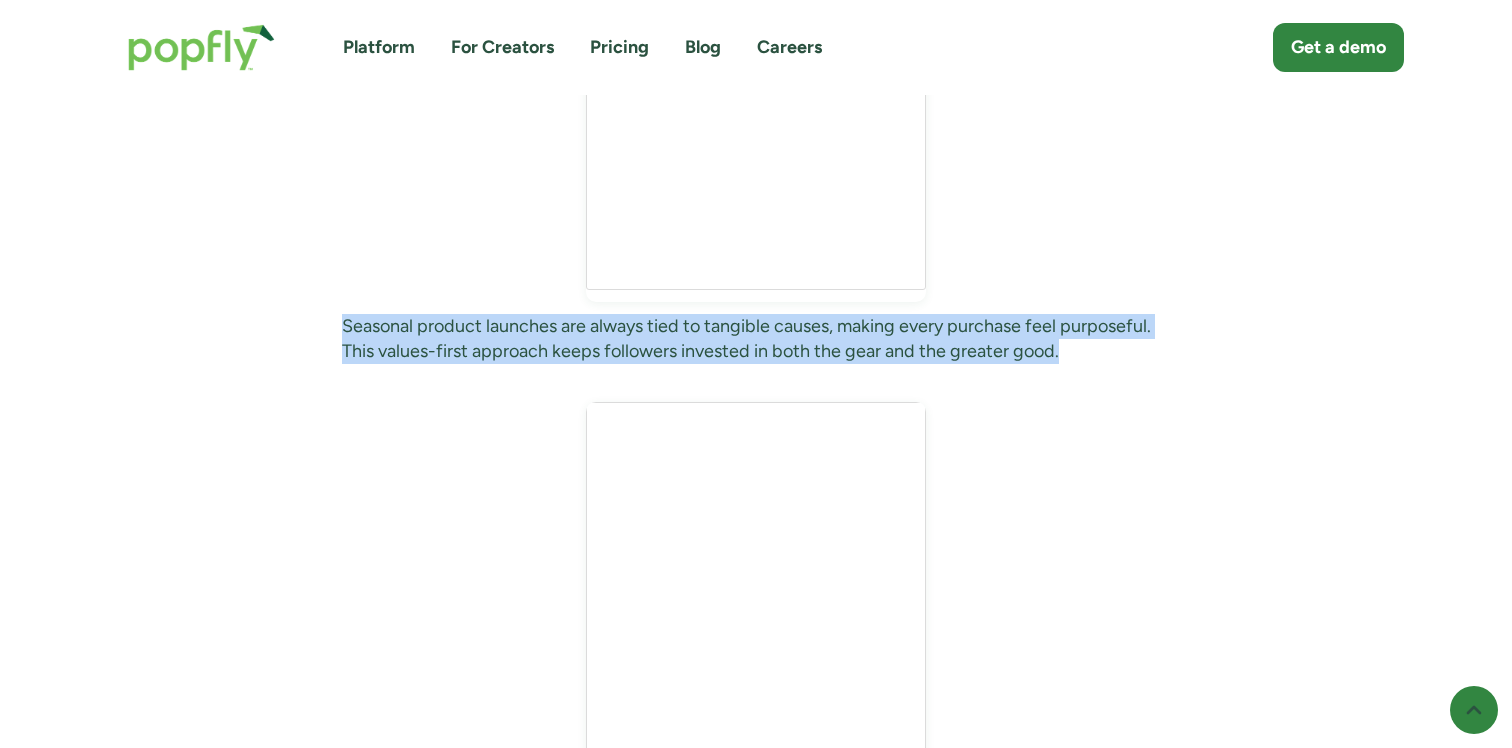 click on "Seasonal product launches are always tied to tangible causes, making every purchase feel purposeful. This values-first approach keeps followers invested in both the gear and the greater good." at bounding box center (756, 339) 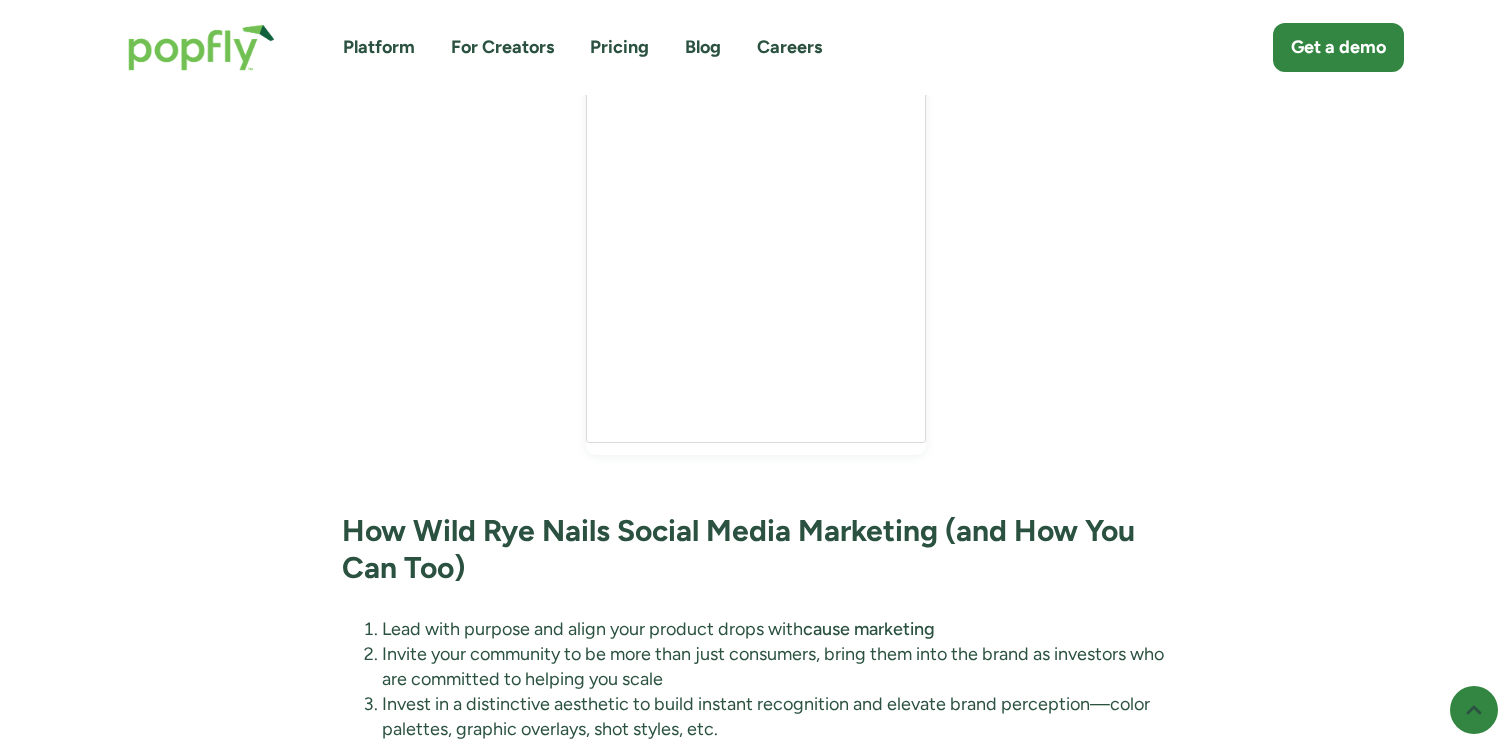 scroll, scrollTop: 3401, scrollLeft: 0, axis: vertical 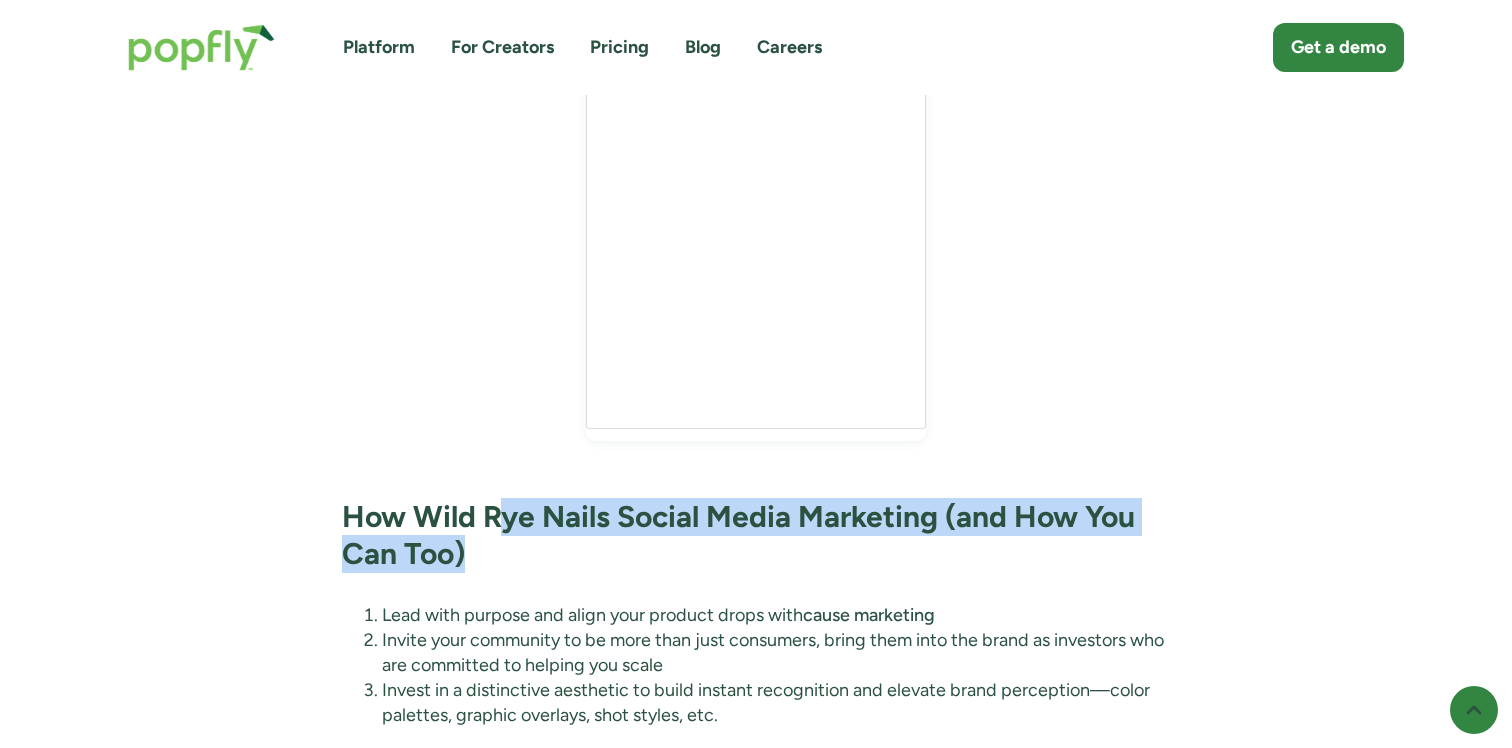 drag, startPoint x: 496, startPoint y: 544, endPoint x: 642, endPoint y: 581, distance: 150.6154 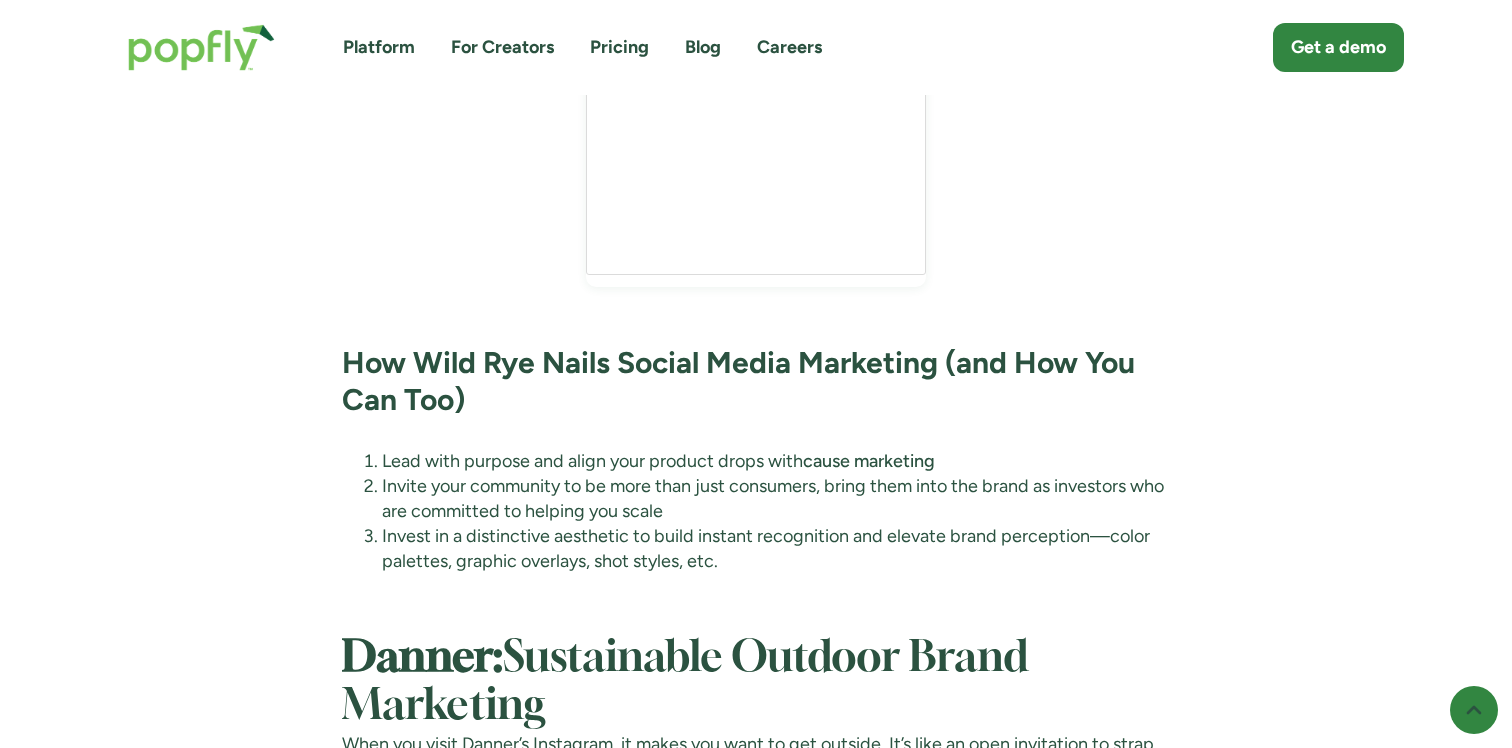 scroll, scrollTop: 3642, scrollLeft: 0, axis: vertical 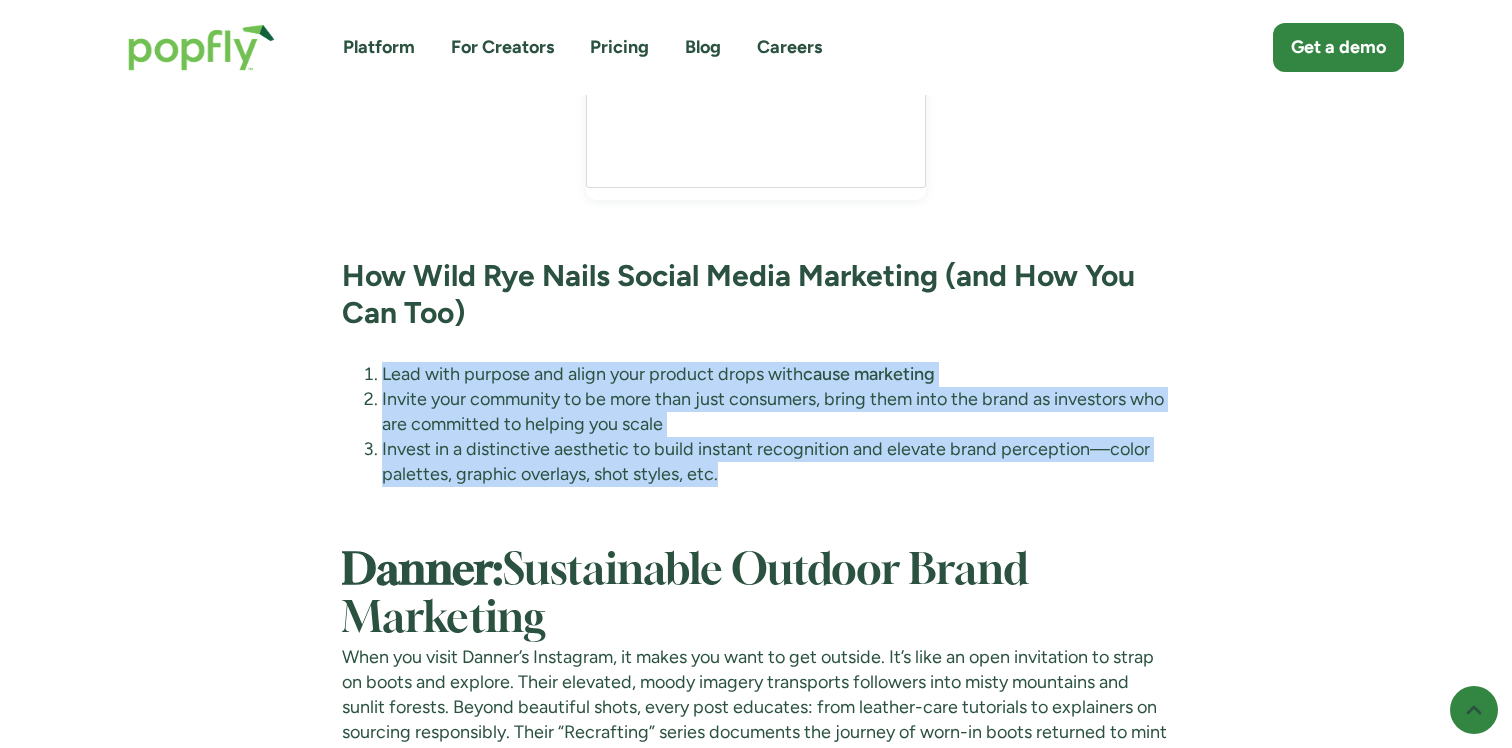 drag, startPoint x: 359, startPoint y: 400, endPoint x: 762, endPoint y: 497, distance: 414.50934 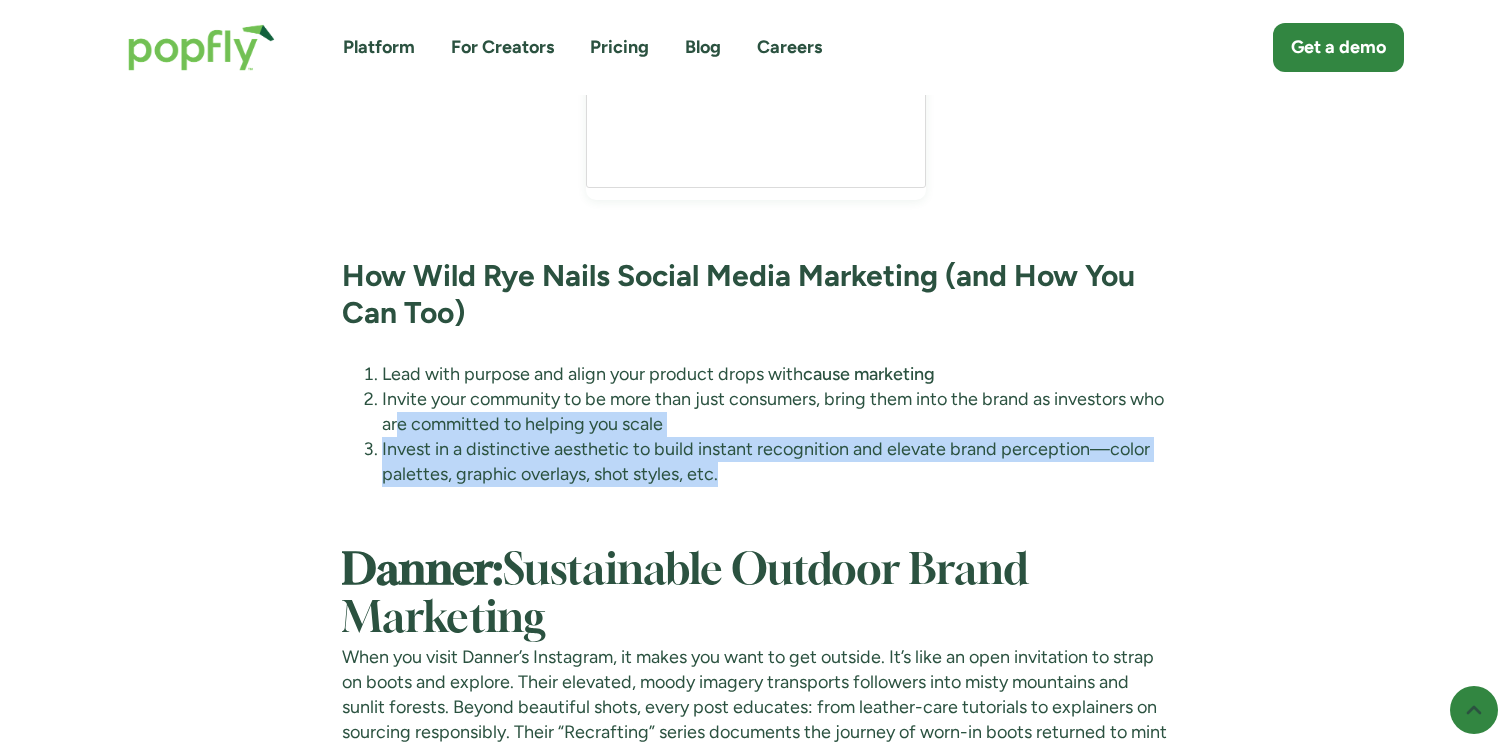 drag, startPoint x: 439, startPoint y: 439, endPoint x: 806, endPoint y: 504, distance: 372.71167 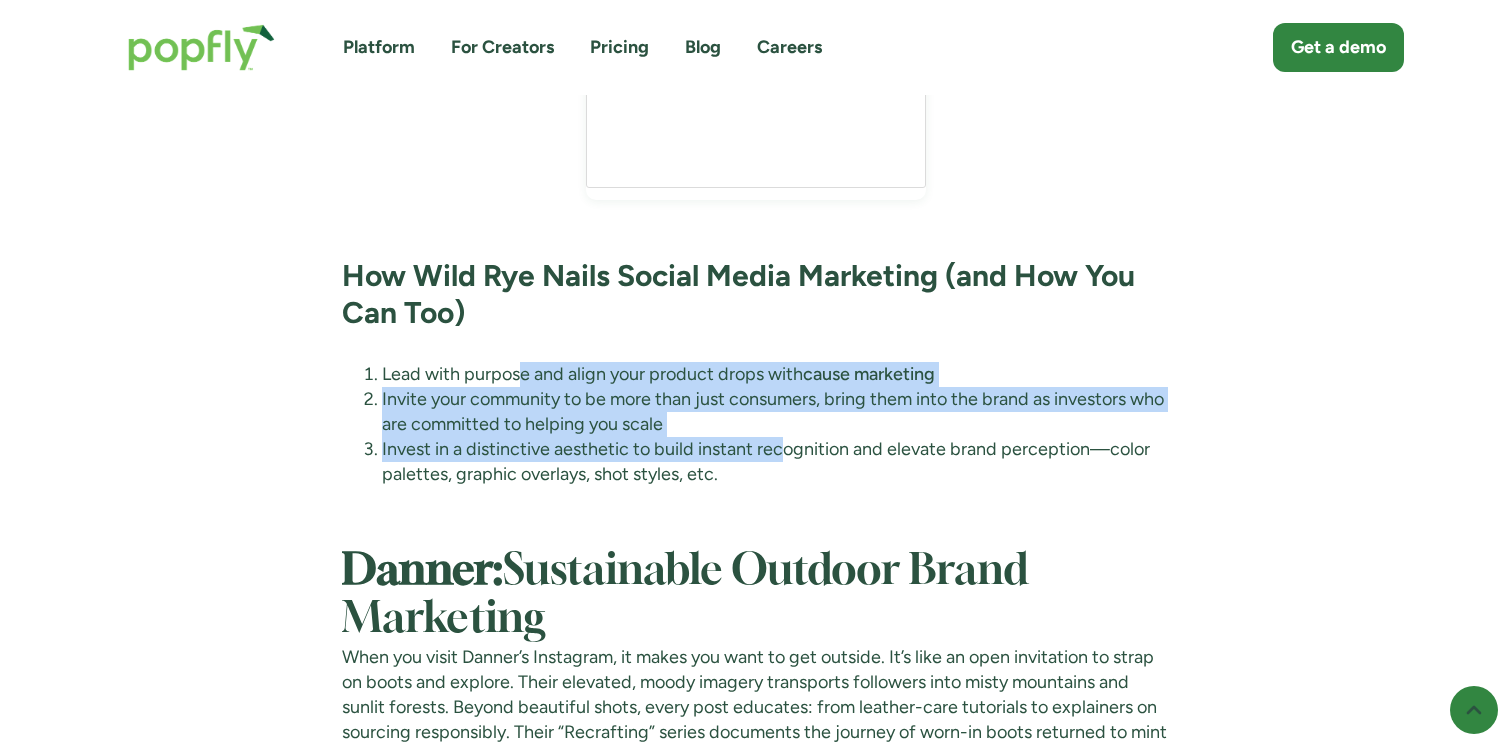 drag, startPoint x: 524, startPoint y: 402, endPoint x: 784, endPoint y: 486, distance: 273.2325 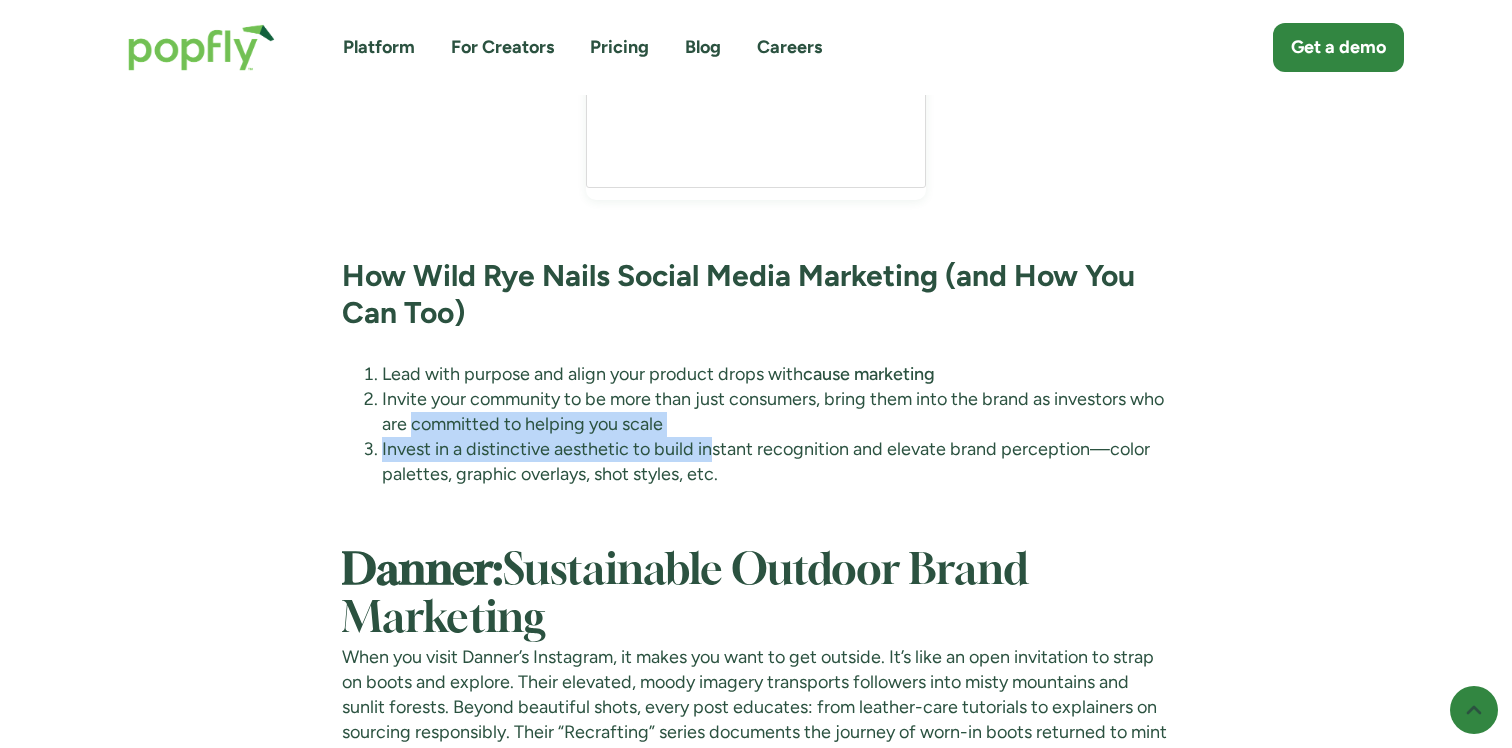 drag, startPoint x: 448, startPoint y: 450, endPoint x: 715, endPoint y: 486, distance: 269.41605 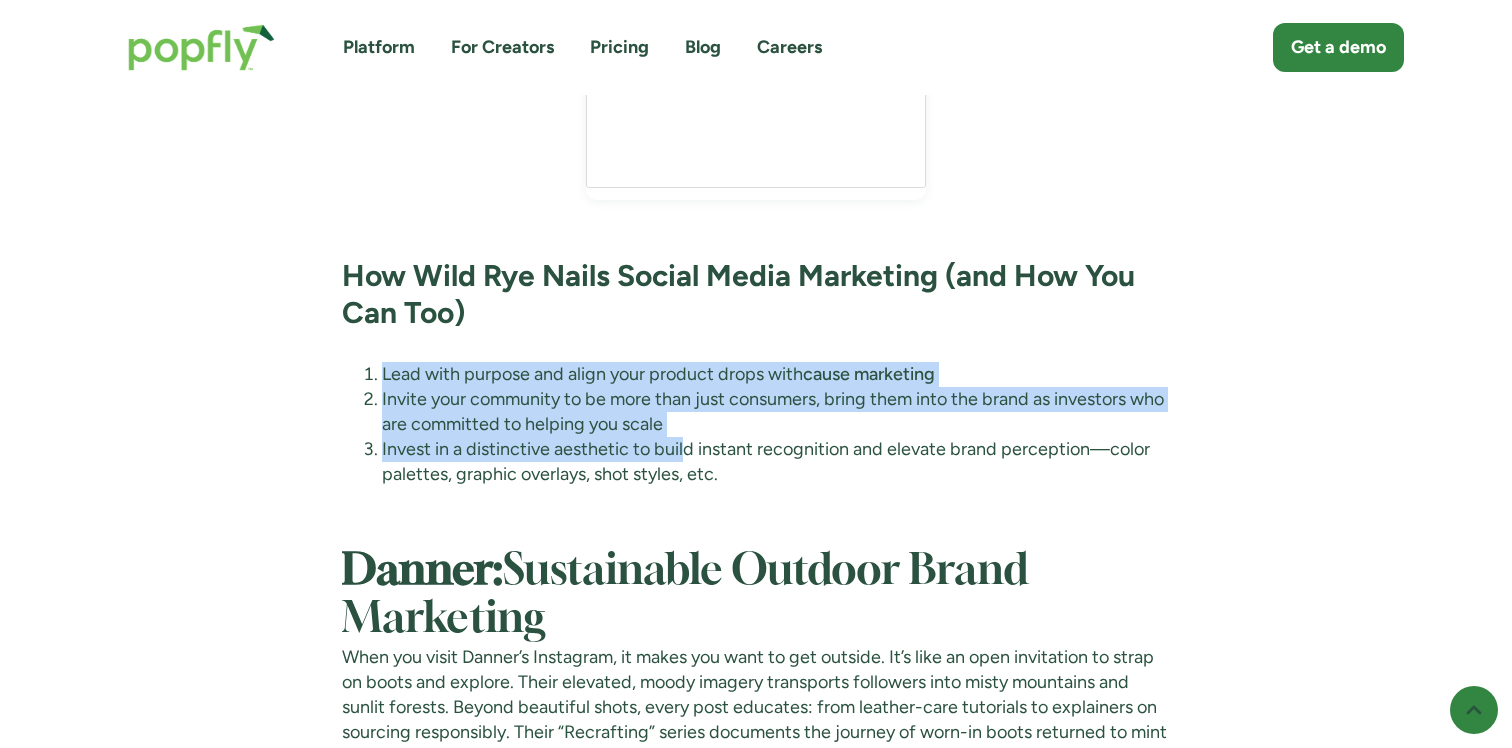 drag, startPoint x: 358, startPoint y: 384, endPoint x: 687, endPoint y: 476, distance: 341.62112 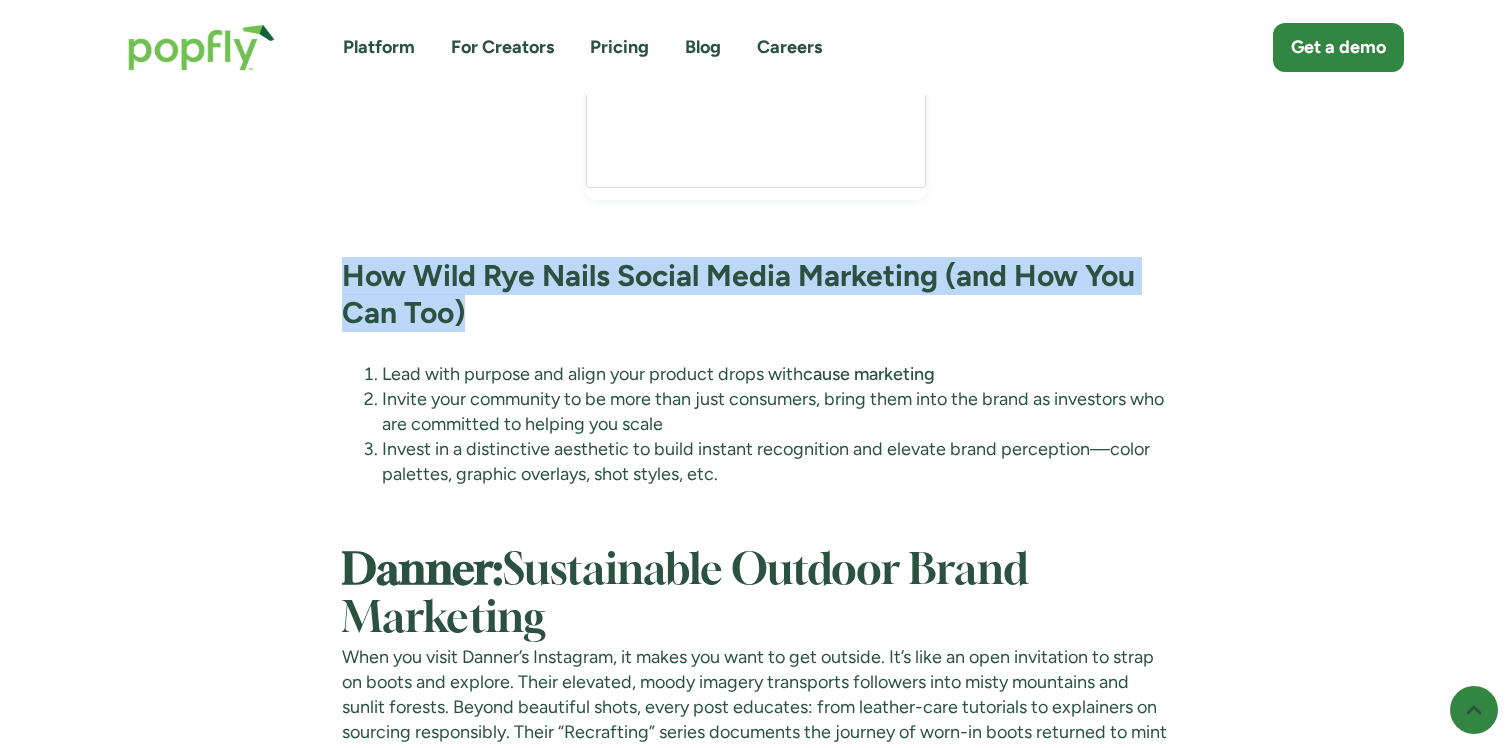 drag, startPoint x: 341, startPoint y: 312, endPoint x: 537, endPoint y: 336, distance: 197.46393 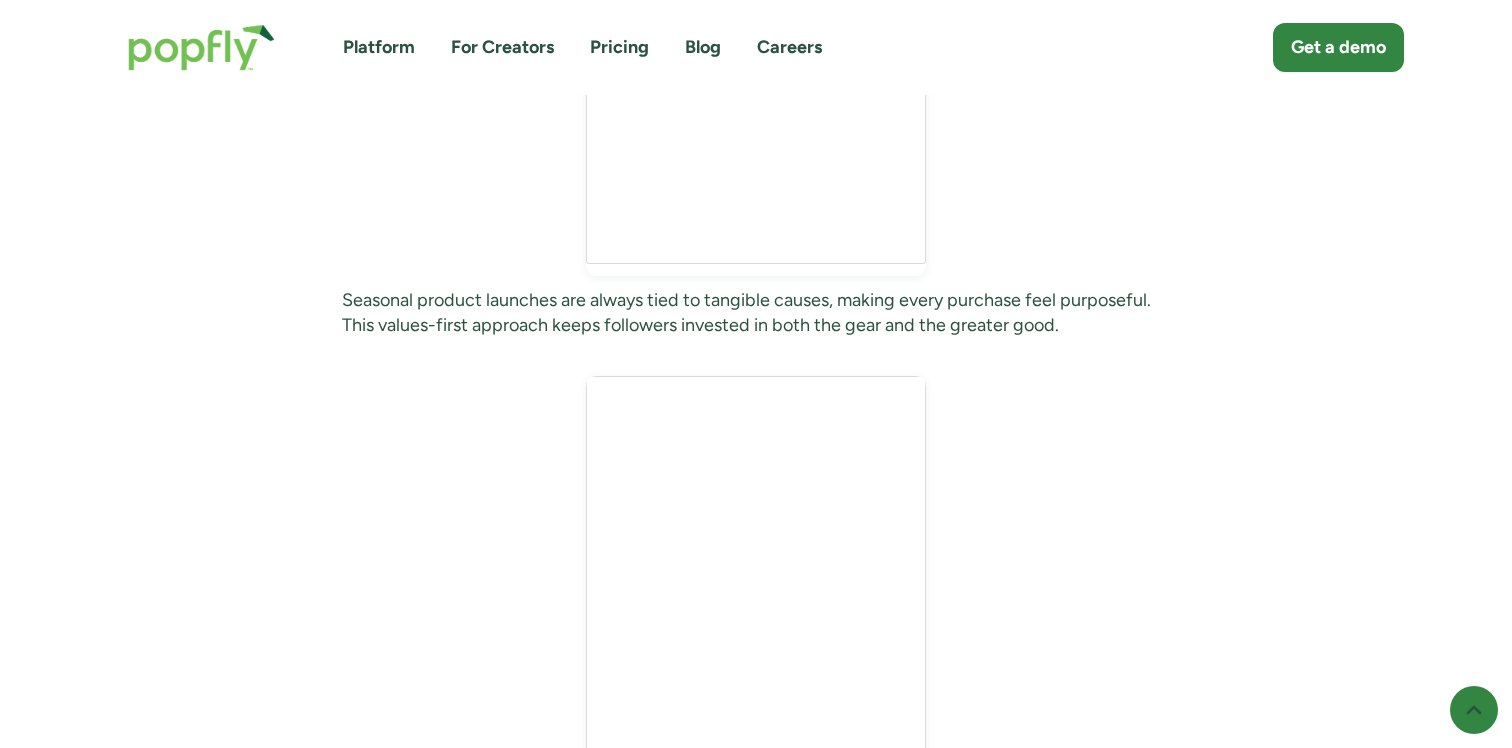 scroll, scrollTop: 2829, scrollLeft: 0, axis: vertical 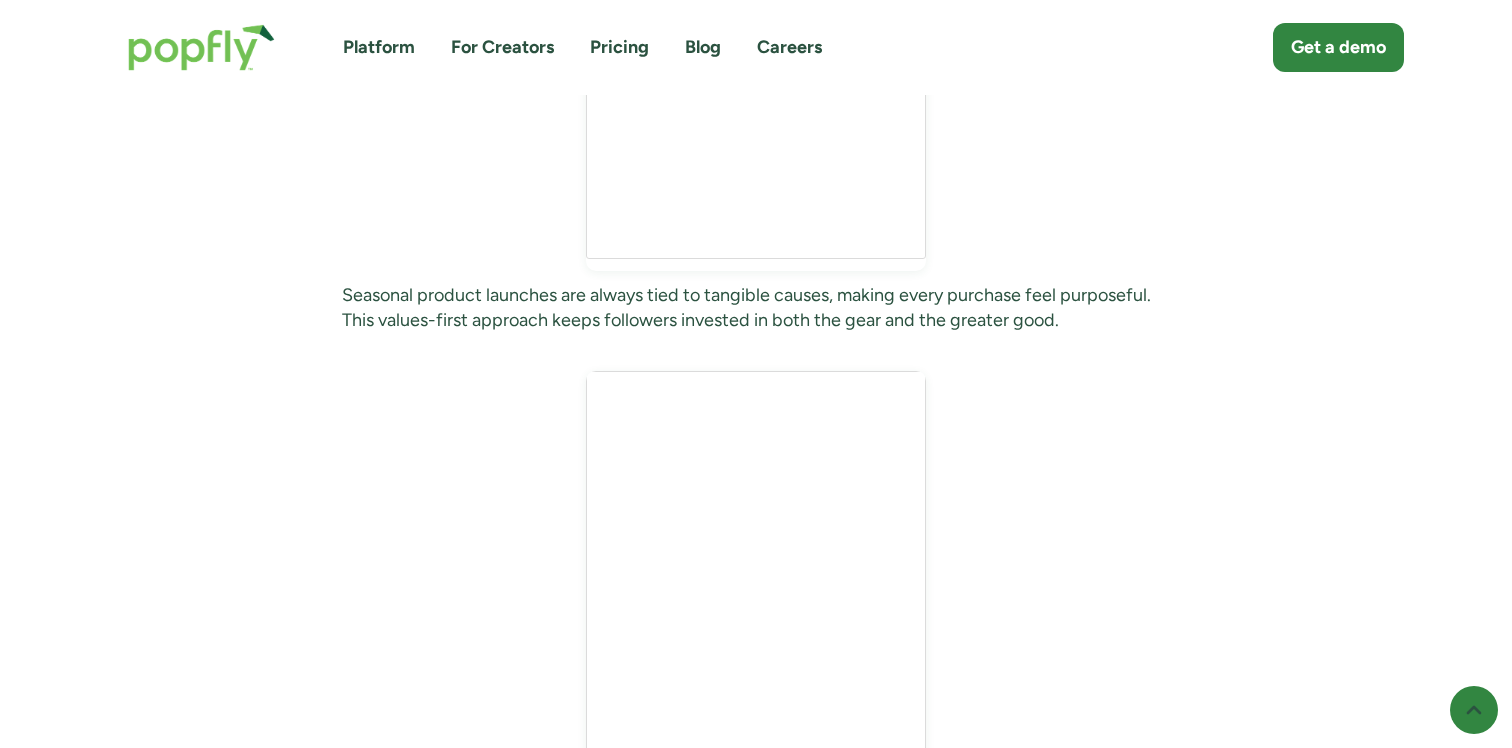 click on "Seasonal product launches are always tied to tangible causes, making every purchase feel purposeful. This values-first approach keeps followers invested in both the gear and the greater good." at bounding box center [756, 308] 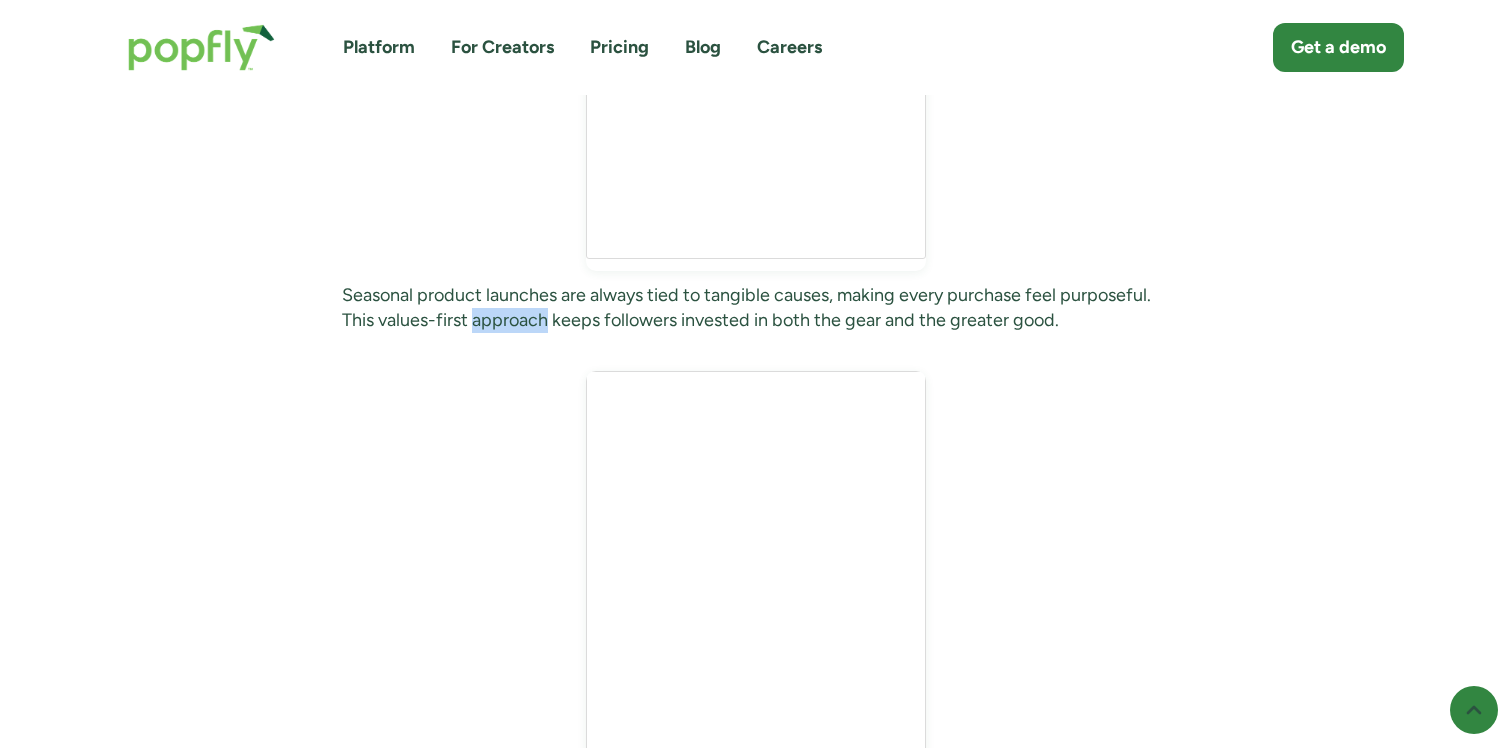 click on "Seasonal product launches are always tied to tangible causes, making every purchase feel purposeful. This values-first approach keeps followers invested in both the gear and the greater good." at bounding box center (756, 308) 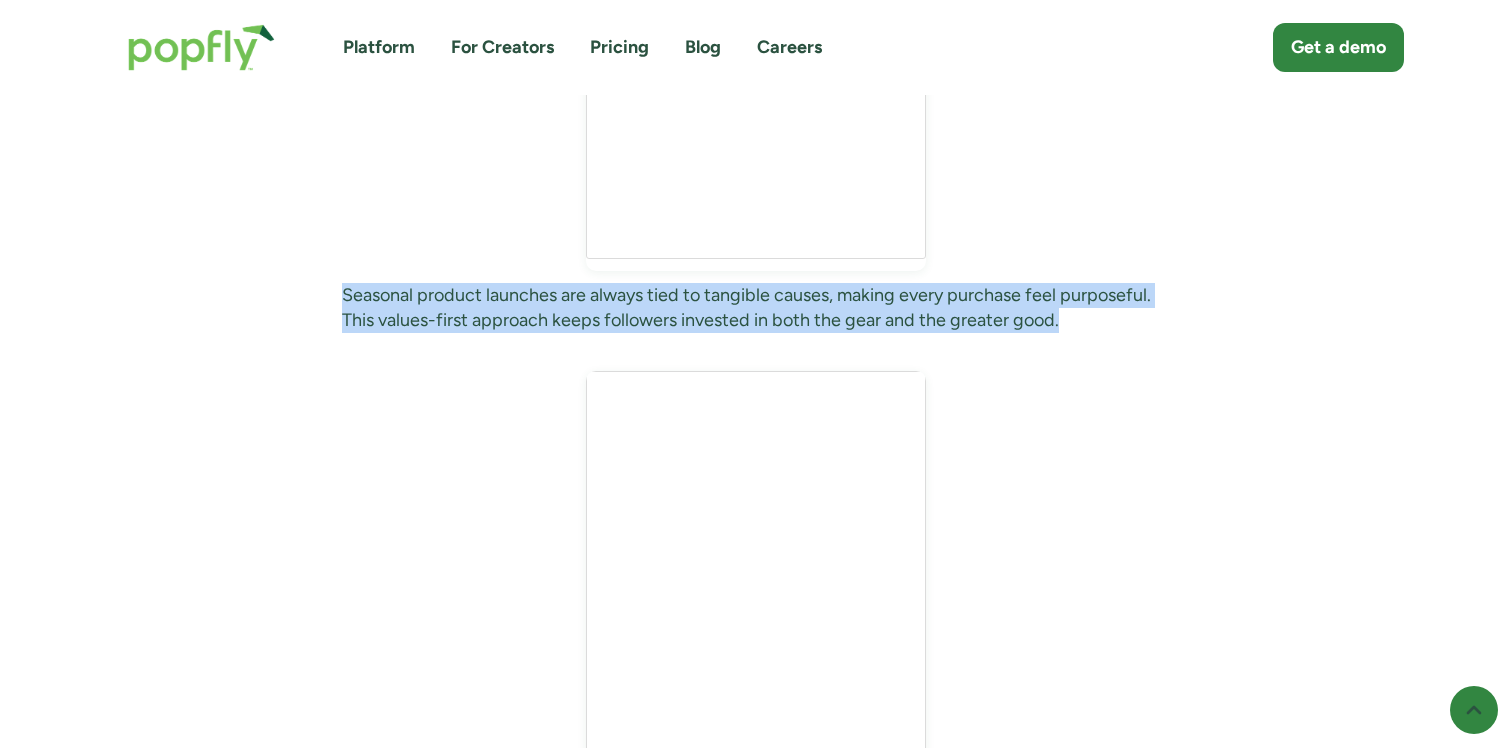click on "Seasonal product launches are always tied to tangible causes, making every purchase feel purposeful. This values-first approach keeps followers invested in both the gear and the greater good." at bounding box center (756, 308) 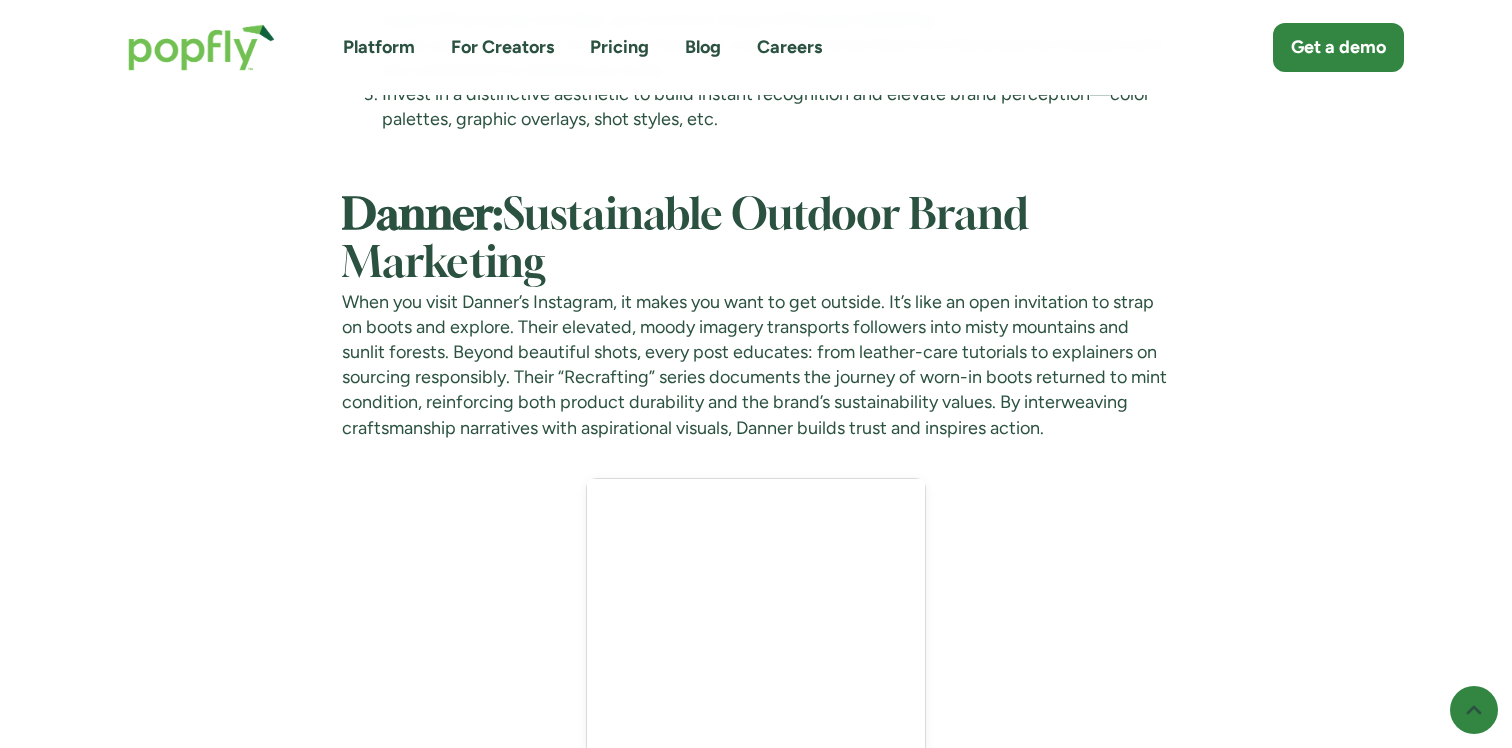 scroll, scrollTop: 3996, scrollLeft: 0, axis: vertical 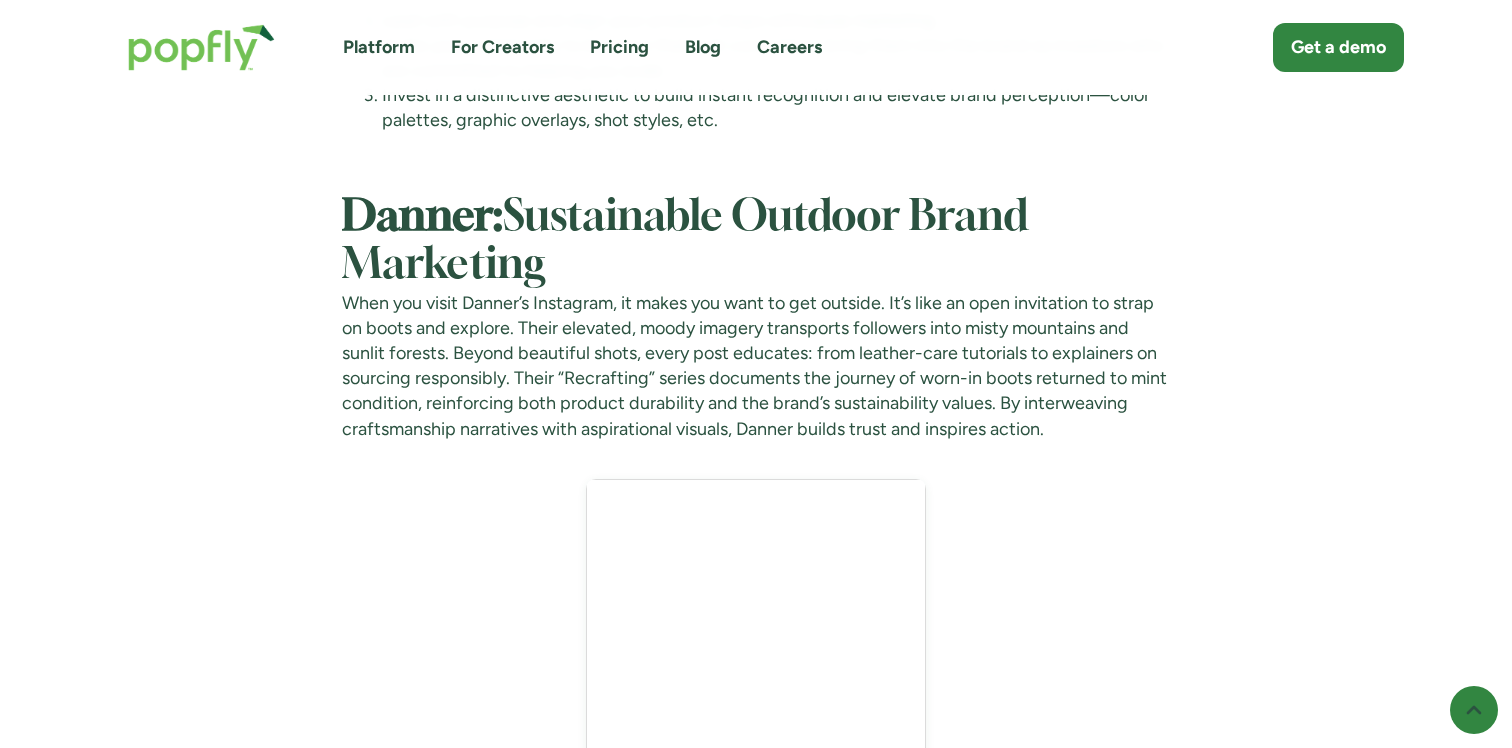 click on "Advice August 7, 2025 The 2025 Social Playbook: 5 Outdoor Brands Winning with Community & Content Outdoor brands like Wild Rye, Danner, Paka, Sun Bum, and The North Face are winning in 2025 by pairing authentic storytelling, creator partnerships, and community-driven content to build loyal audiences. Their strategies focus on values-first narratives, social-first campaigns, and rapid-response marketing to stand out in an increasingly crowded digital landscape. Written  by:  Maren Hamilton Hi, I’m Maren Hamilton - Director of Global Brand & Community at  Popfly In 2025, outdoor brands are driving a new era of community-powered growth through social media marketing. In a crowded digital landscape, a select few brands stand out by combining authenticity, community-first content, and scroll-stopping visuals. From empowering women on mountain trails to guerrilla beach branding, these companies have cracked the code on social media.  ‍ ‍ Wild Rye:  Empowering Women with Community Content
‍" at bounding box center [756, 2647] 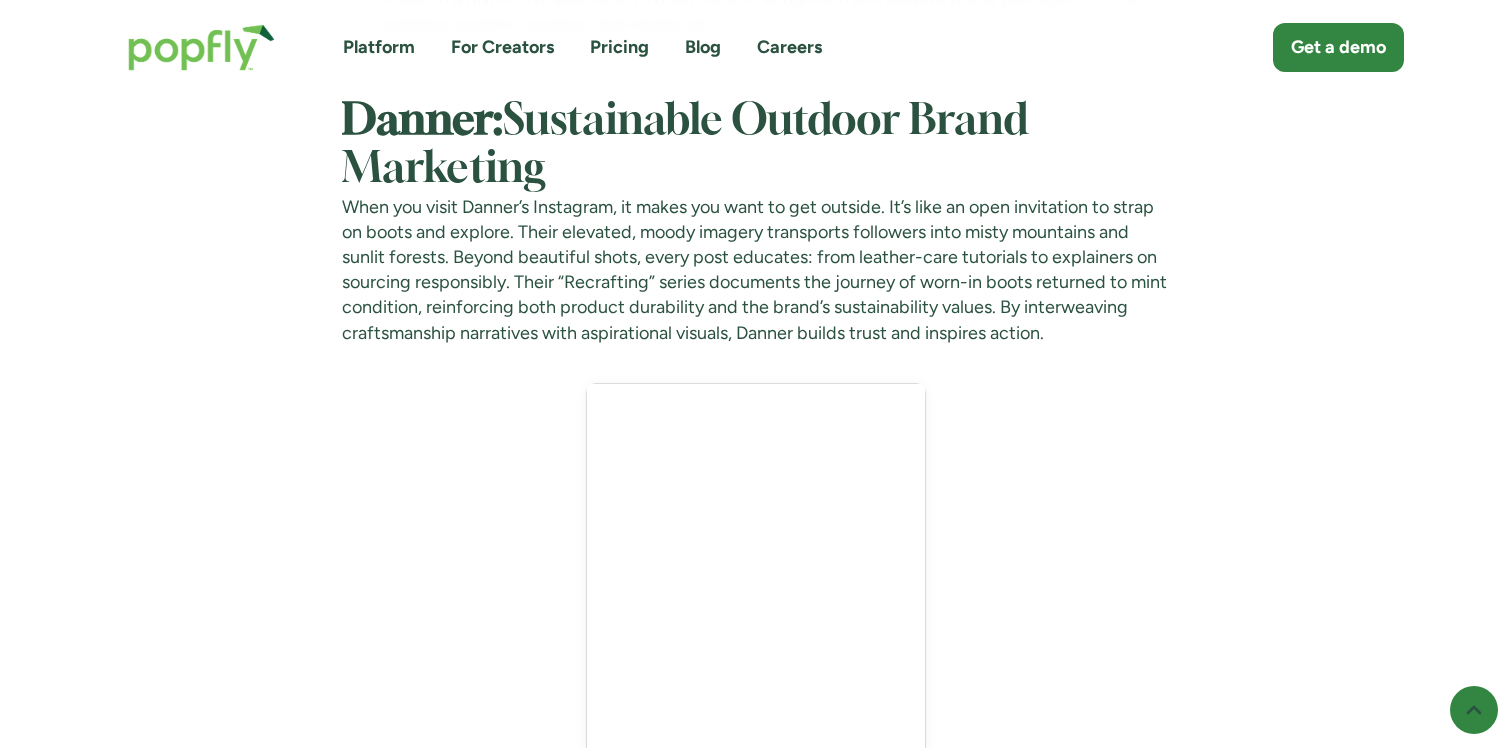 scroll, scrollTop: 4094, scrollLeft: 0, axis: vertical 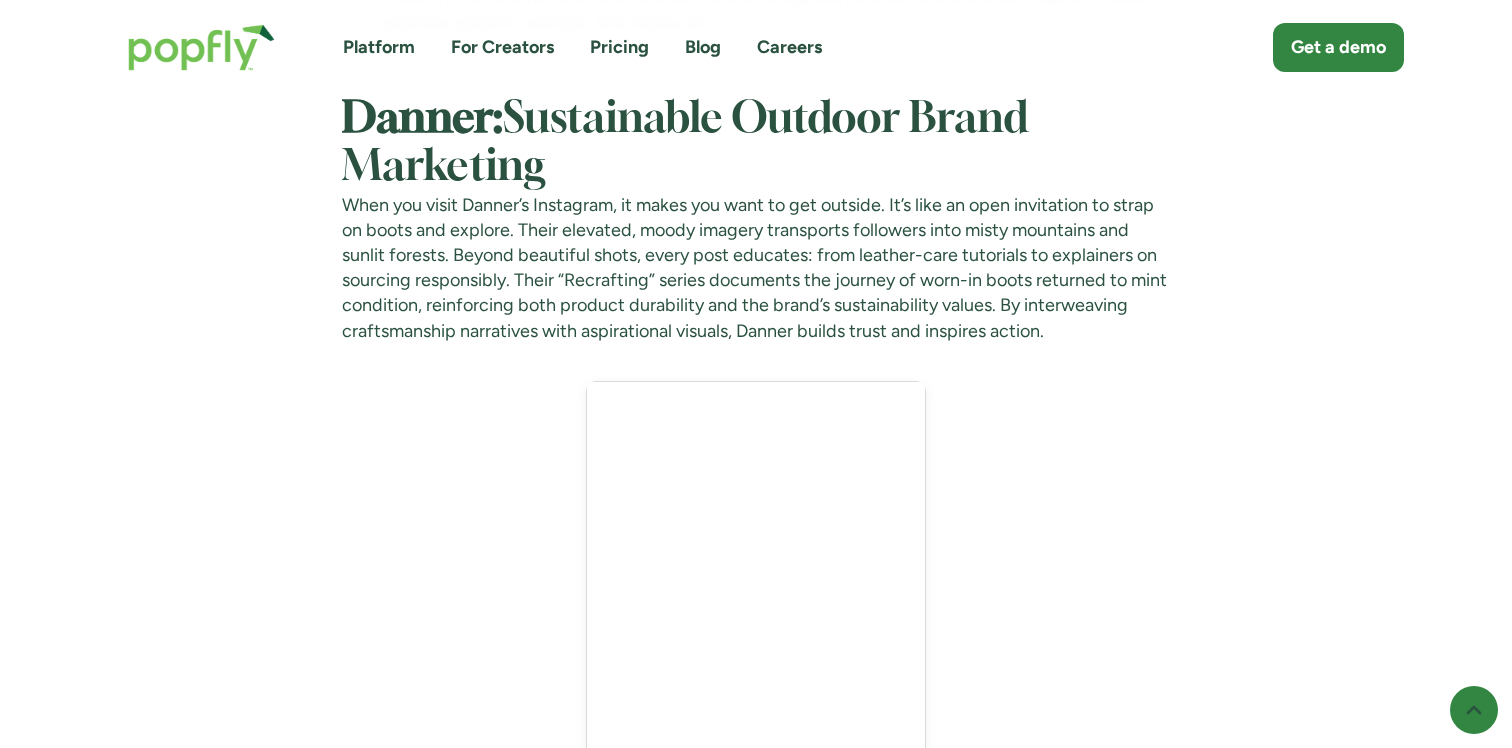 click on "When you visit Danner’s Instagram, it makes you want to get outside. It’s like an open invitation to strap on boots and explore. Their elevated, moody imagery transports followers into misty mountains and sunlit forests. Beyond beautiful shots, every post educates: from leather-care tutorials to explainers on sourcing responsibly. Their “Recrafting” series documents the journey of worn-in boots returned to mint condition, reinforcing both product durability and the brand’s sustainability values. By interweaving craftsmanship narratives with aspirational visuals, Danner builds trust and inspires action." at bounding box center (756, 268) 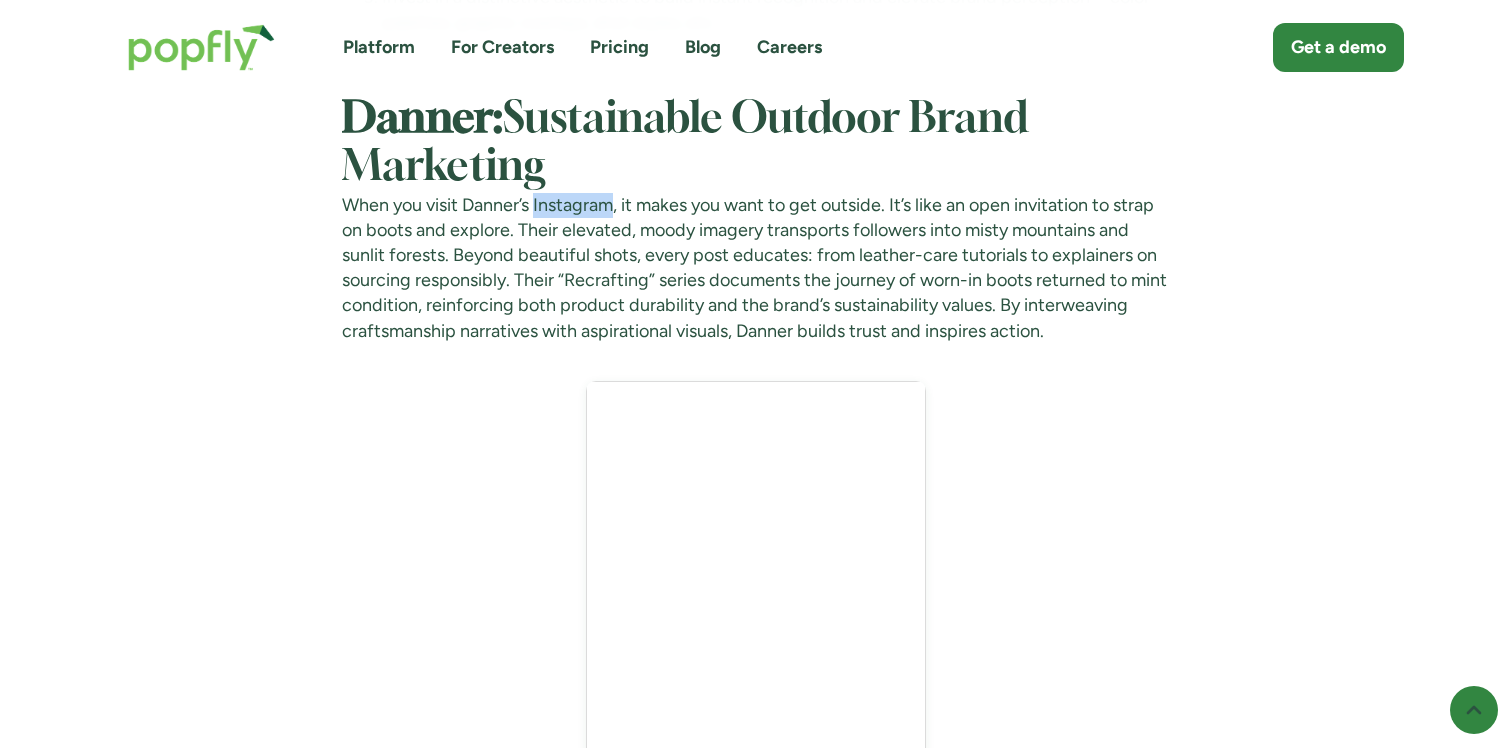click on "When you visit Danner’s Instagram, it makes you want to get outside. It’s like an open invitation to strap on boots and explore. Their elevated, moody imagery transports followers into misty mountains and sunlit forests. Beyond beautiful shots, every post educates: from leather-care tutorials to explainers on sourcing responsibly. Their “Recrafting” series documents the journey of worn-in boots returned to mint condition, reinforcing both product durability and the brand’s sustainability values. By interweaving craftsmanship narratives with aspirational visuals, Danner builds trust and inspires action." at bounding box center [756, 268] 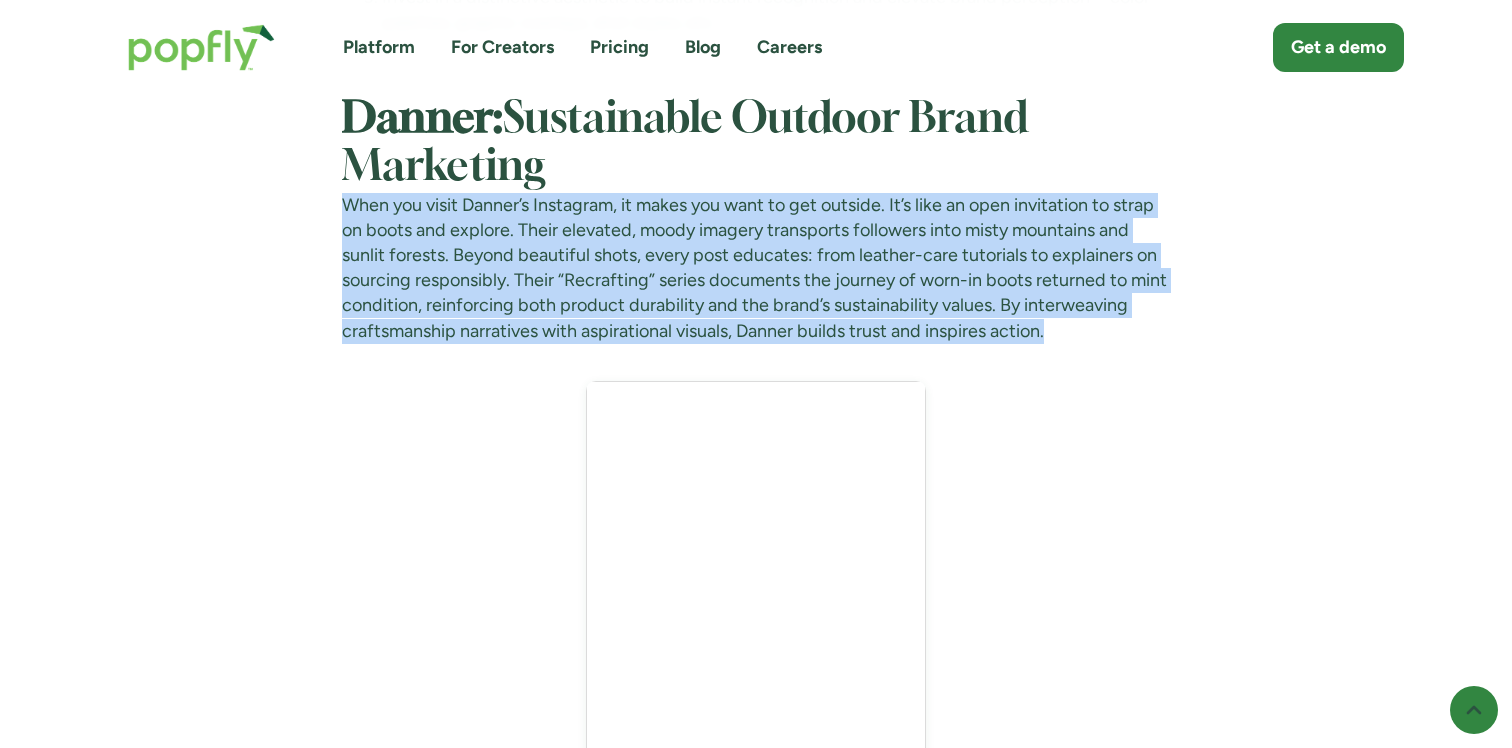 click on "When you visit Danner’s Instagram, it makes you want to get outside. It’s like an open invitation to strap on boots and explore. Their elevated, moody imagery transports followers into misty mountains and sunlit forests. Beyond beautiful shots, every post educates: from leather-care tutorials to explainers on sourcing responsibly. Their “Recrafting” series documents the journey of worn-in boots returned to mint condition, reinforcing both product durability and the brand’s sustainability values. By interweaving craftsmanship narratives with aspirational visuals, Danner builds trust and inspires action." at bounding box center (756, 268) 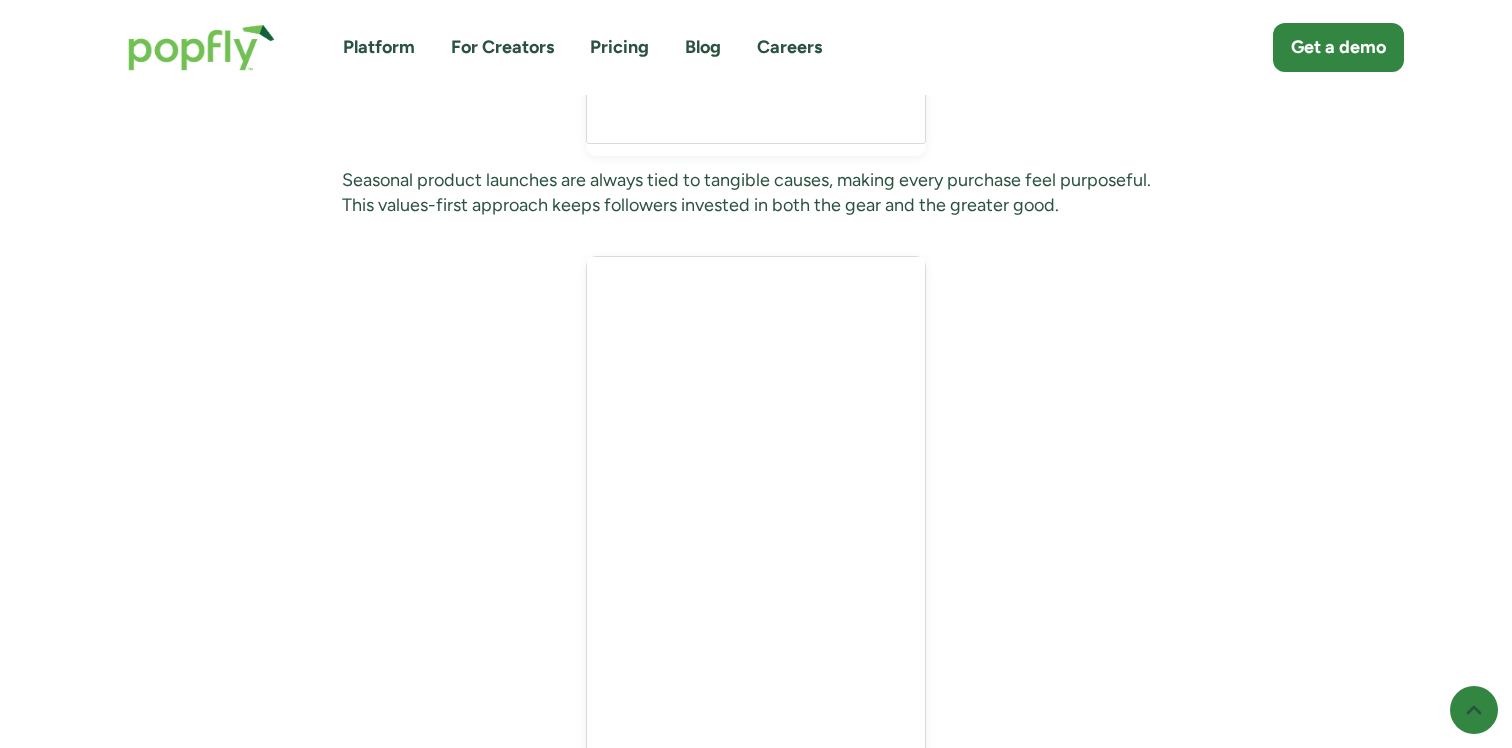 scroll, scrollTop: 2943, scrollLeft: 0, axis: vertical 